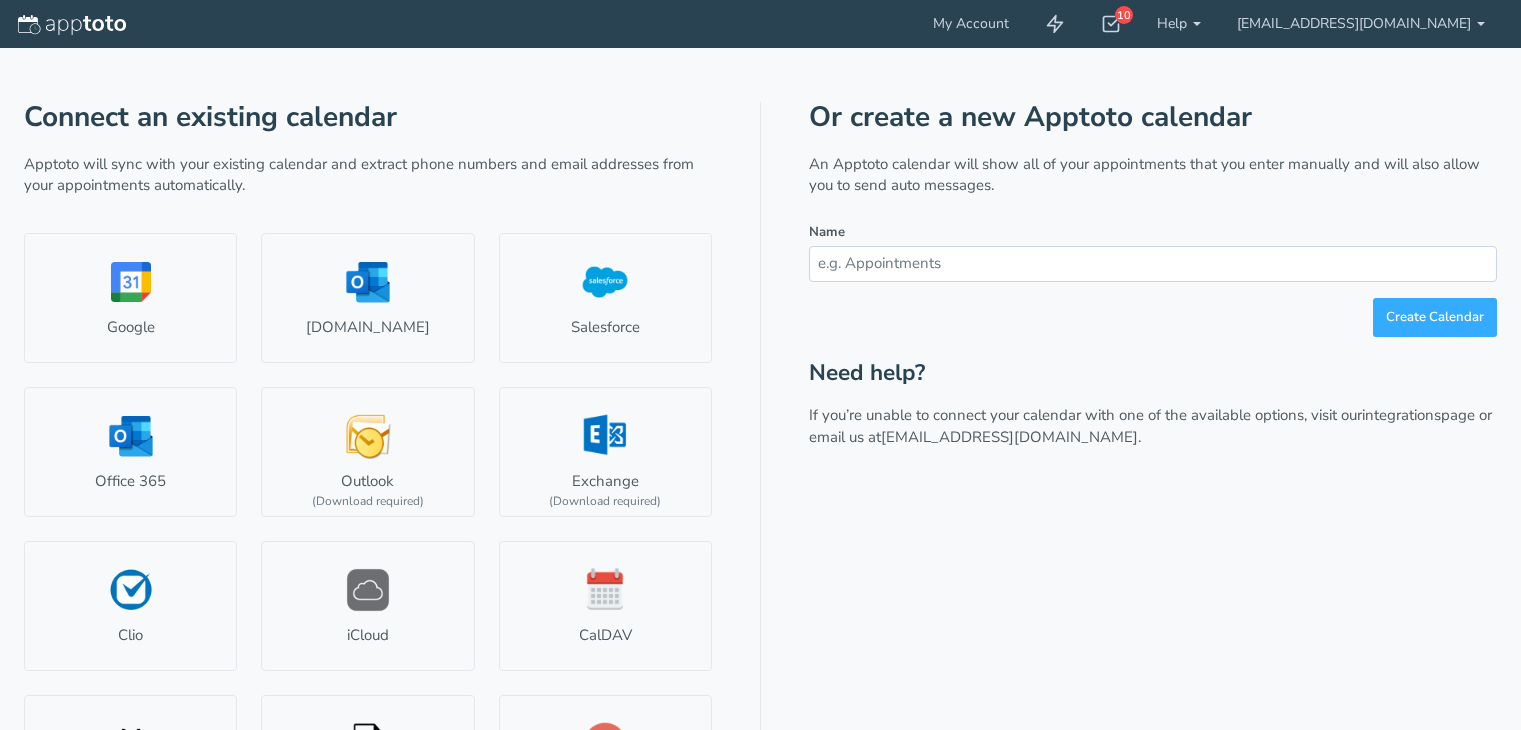 scroll, scrollTop: 0, scrollLeft: 0, axis: both 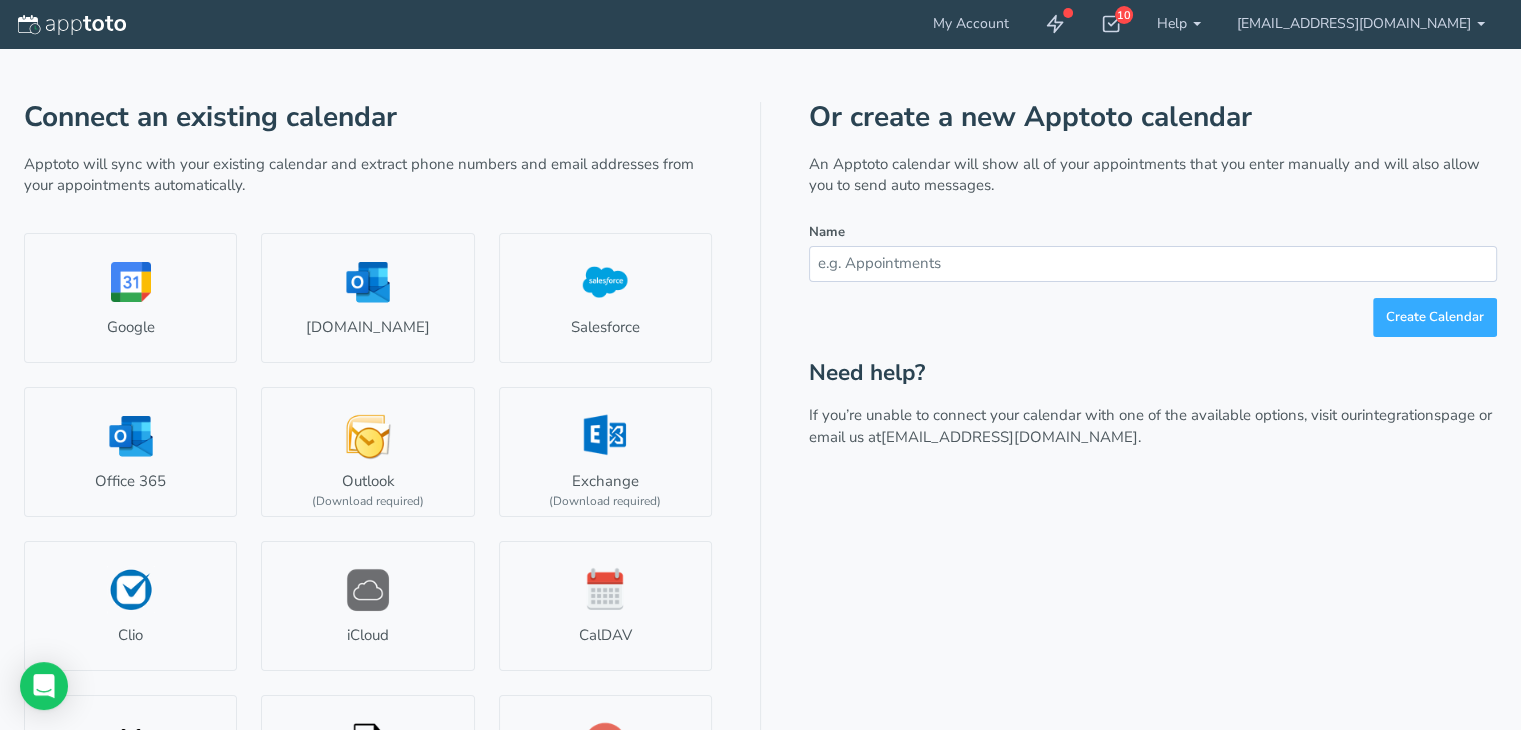 click at bounding box center (1153, 263) 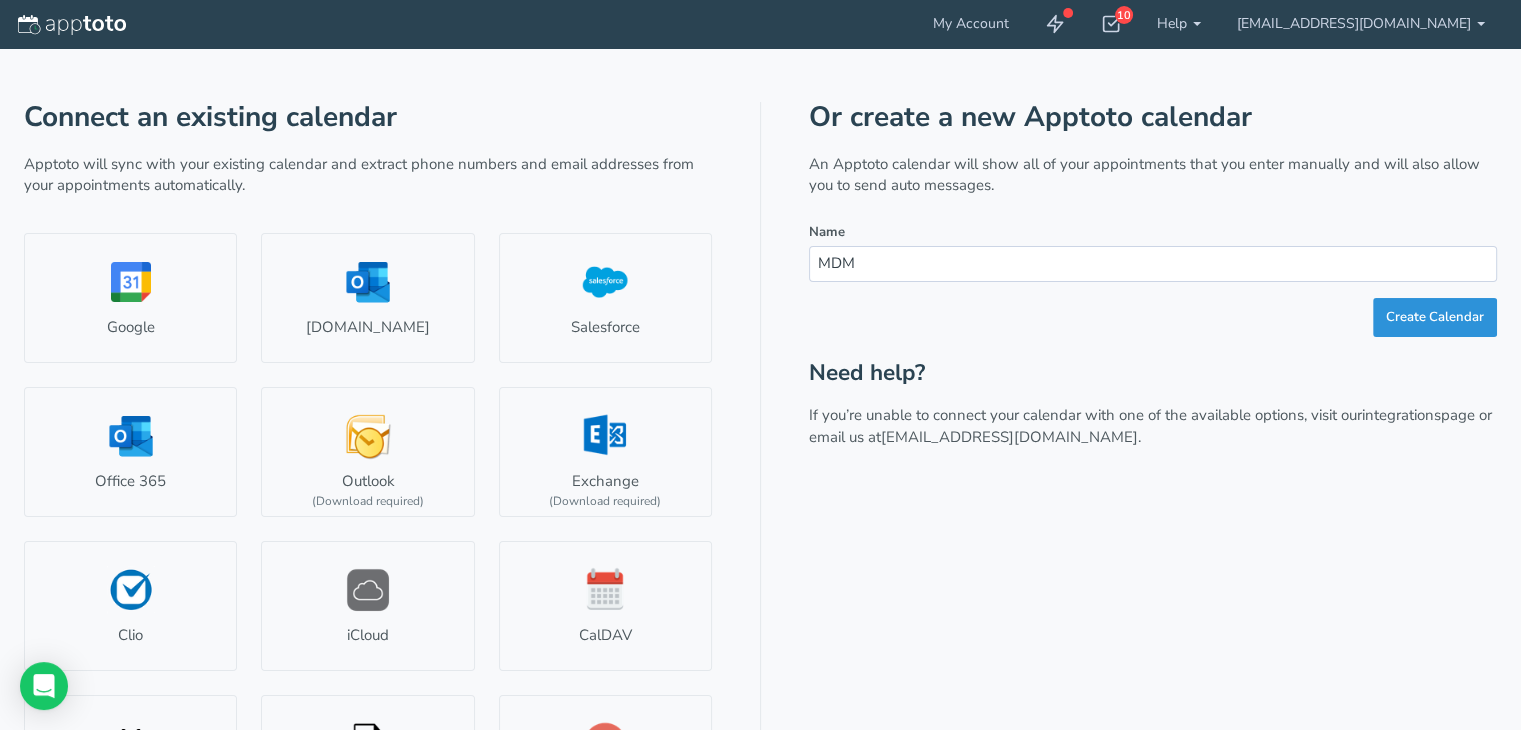 type on "MDM" 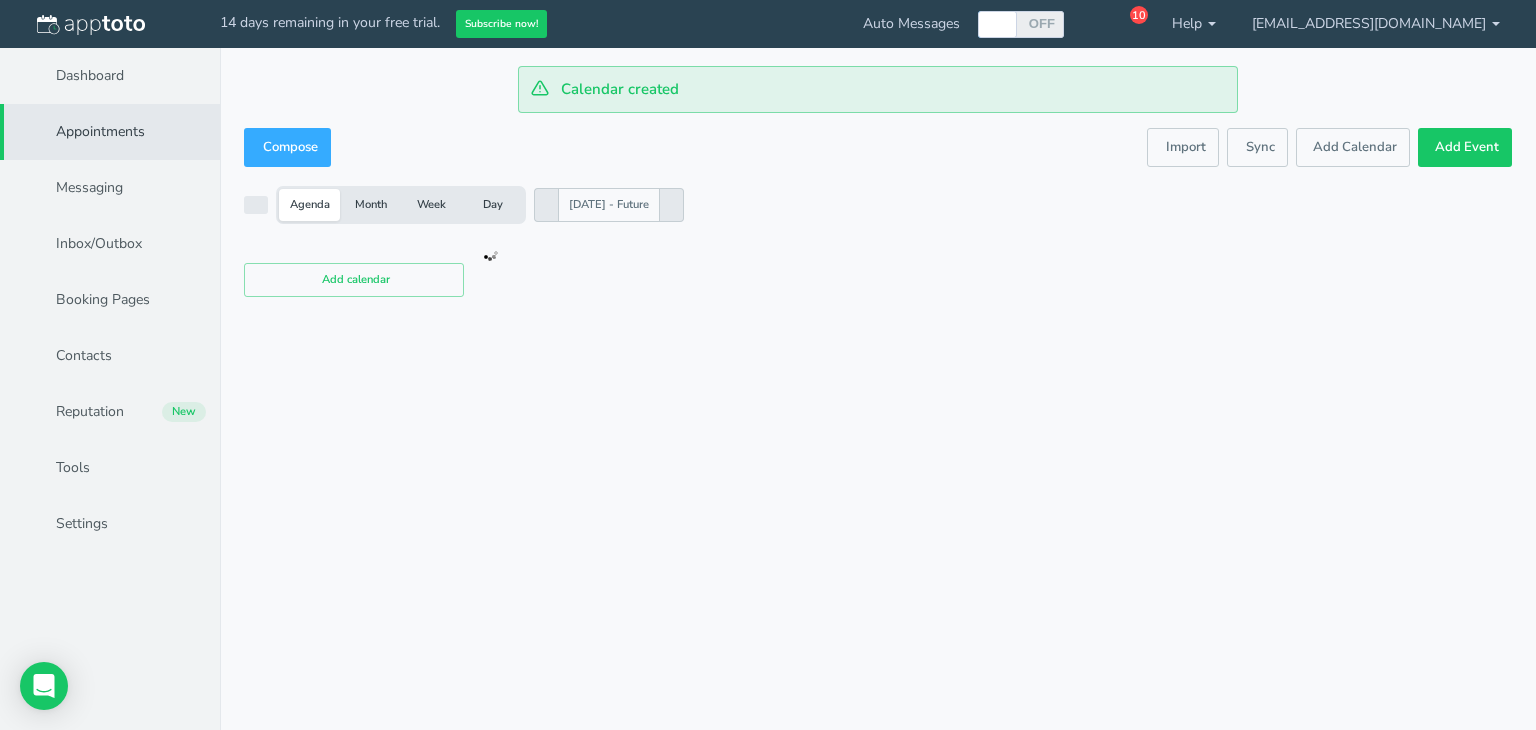 scroll, scrollTop: 0, scrollLeft: 0, axis: both 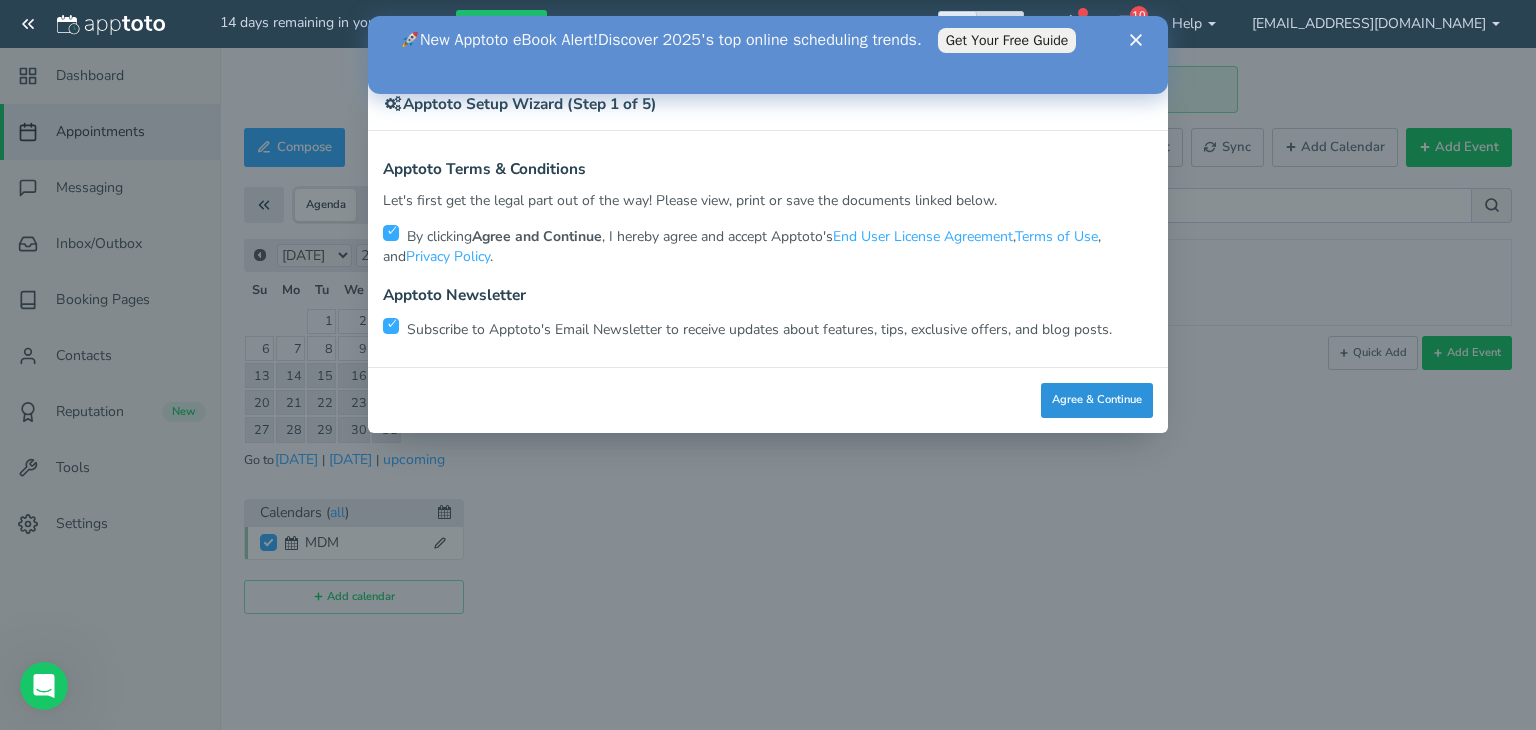 click on "Agree & Continue" at bounding box center (1097, 400) 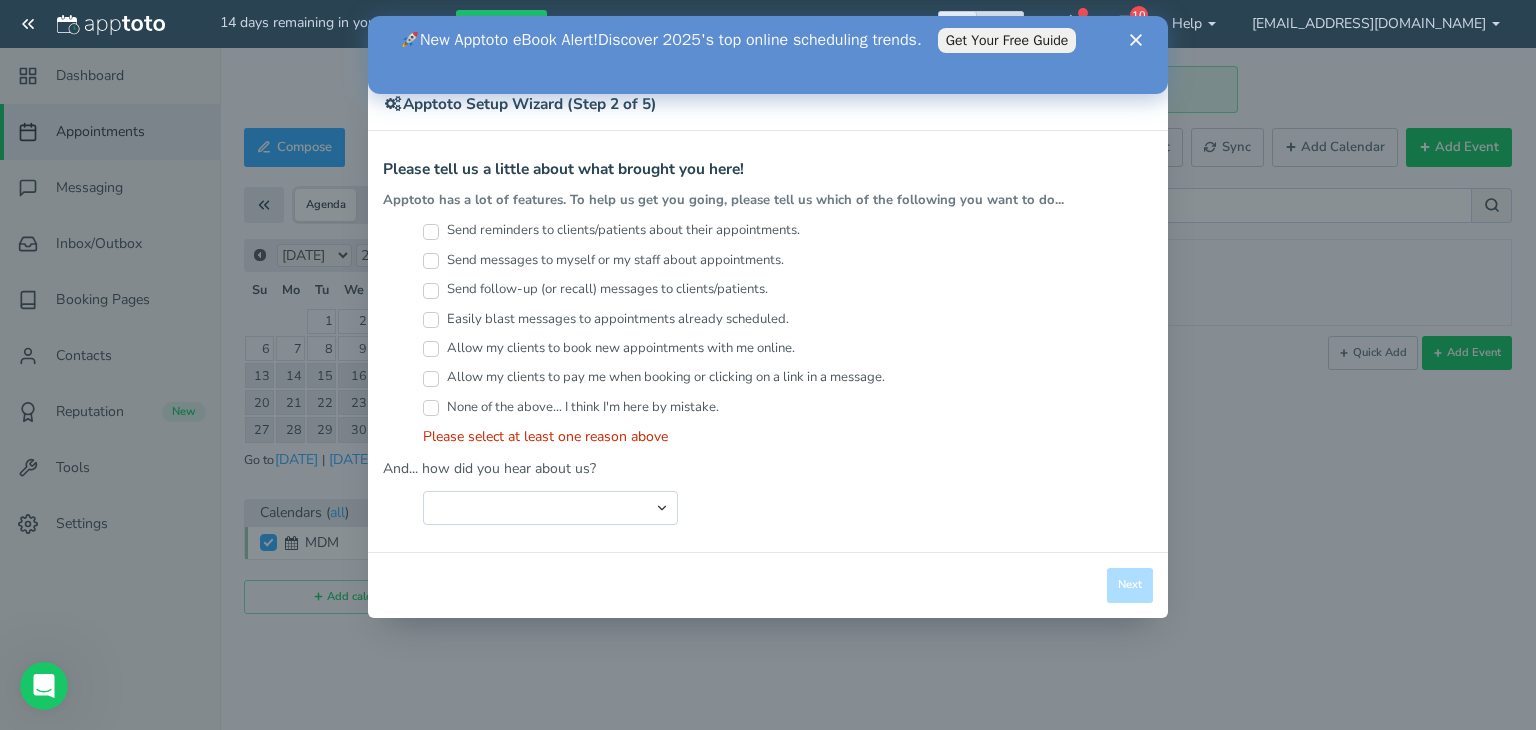 click on "🚀  New Apptoto eBook Alert !  Discover 2025's top online scheduling trends.  Get Your Free Guide" at bounding box center [754, 40] 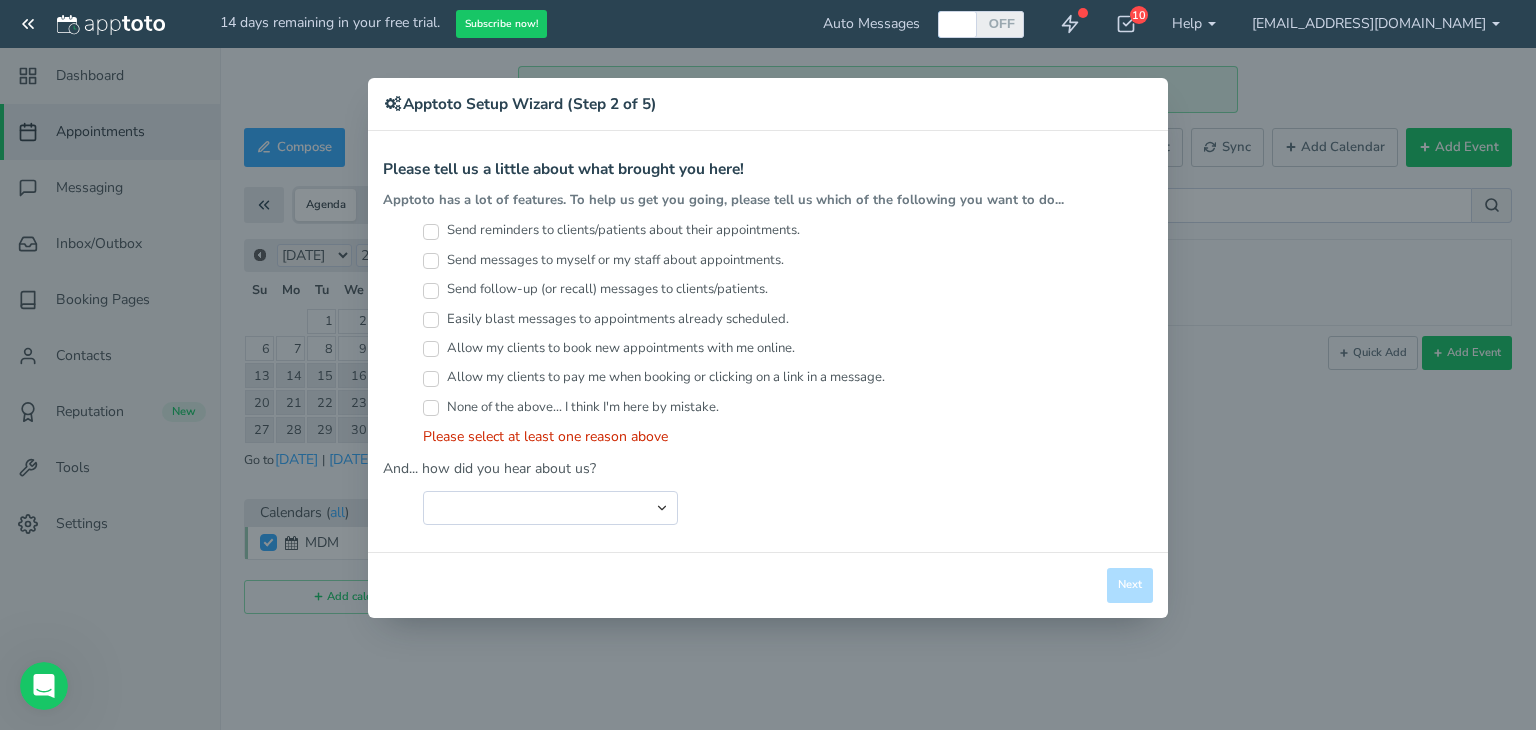 click on "None of the above... I think I'm here by mistake." at bounding box center (431, 408) 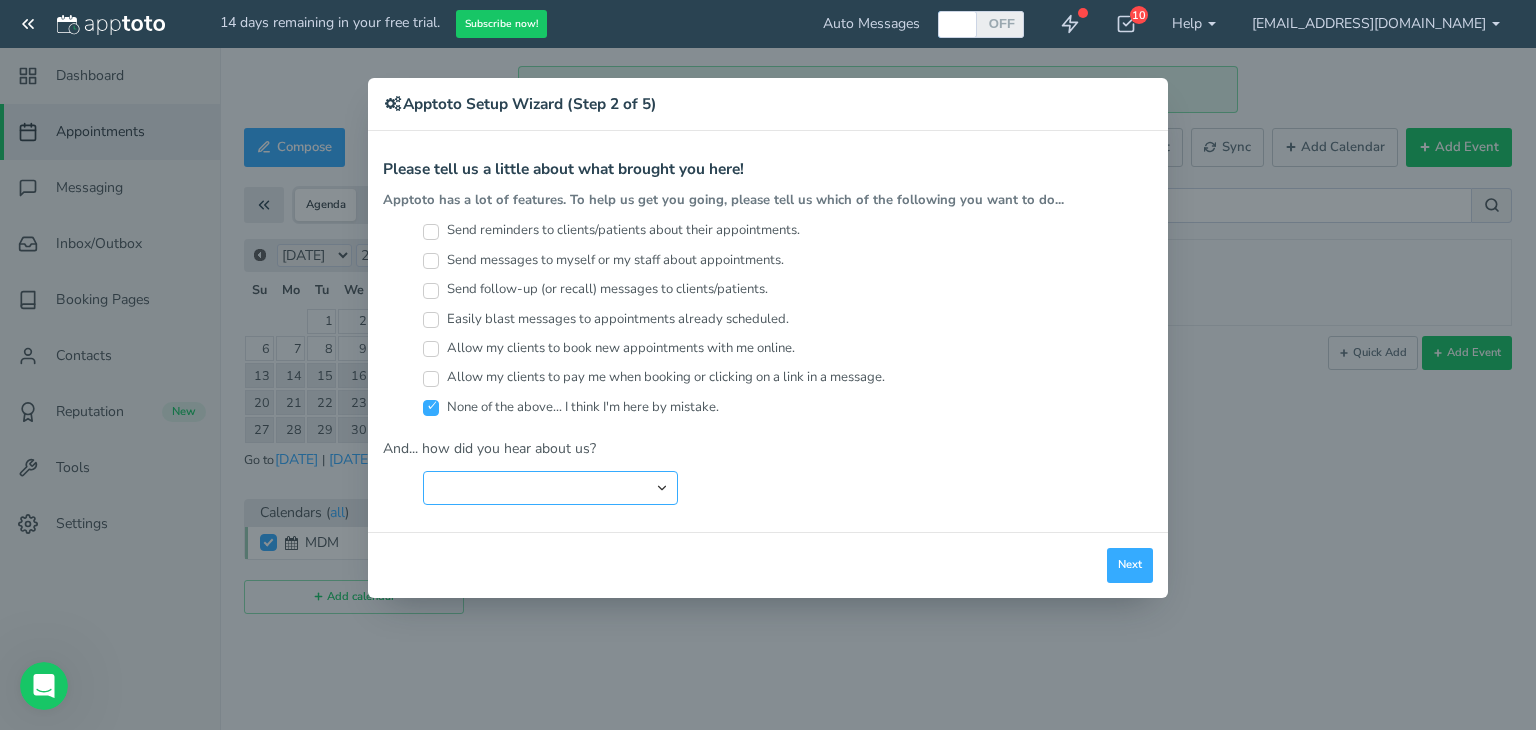click on "Search Engine (Google, Yahoo, Bing, etc.) Search Engine Advertisement Blog Post Podcast Advertisement Online Forum Friend or Co-Worker I typed in [DOMAIN_NAME] just to see what was there Newspaper Article Online Article Capterra Google Calendar Add On Other" at bounding box center (550, 488) 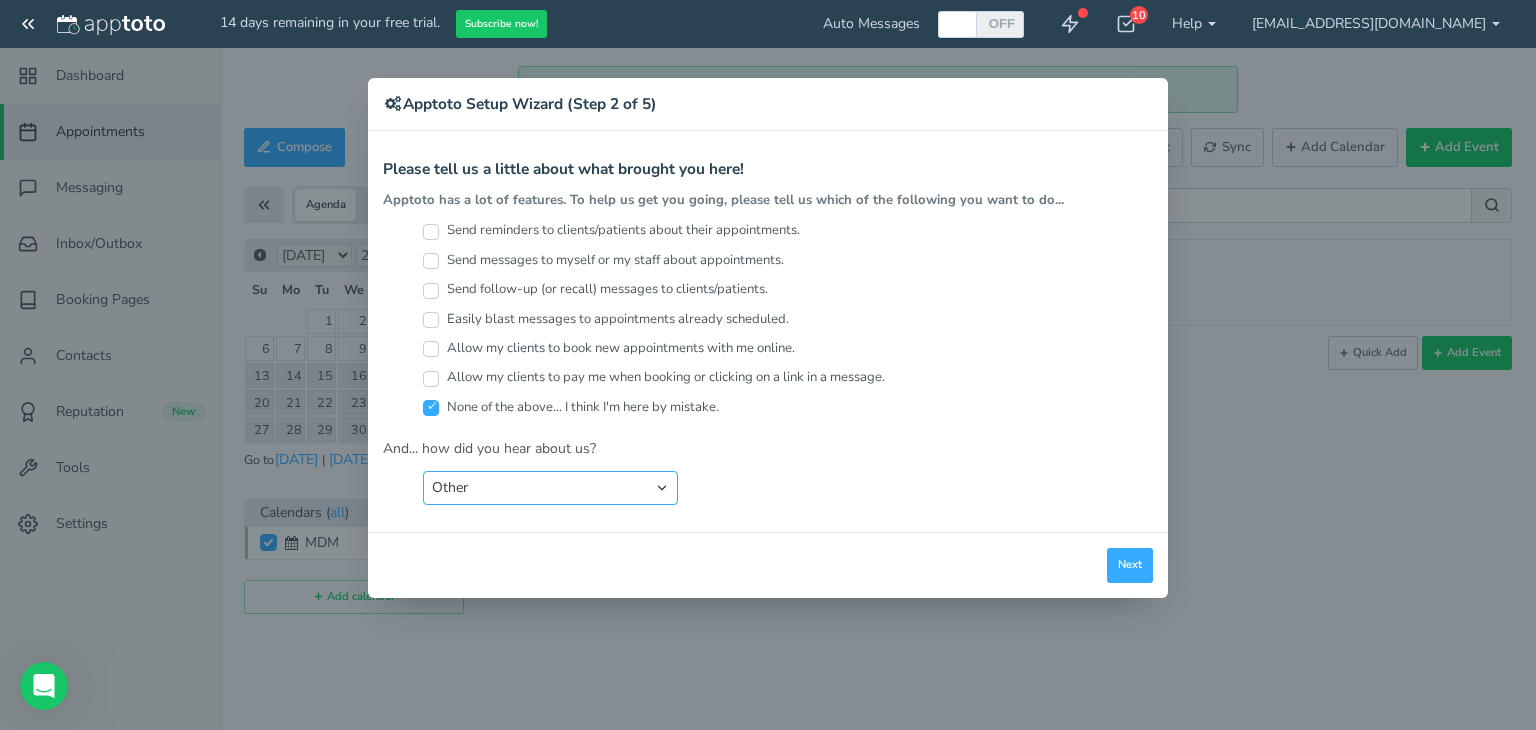 click on "Search Engine (Google, Yahoo, Bing, etc.) Search Engine Advertisement Blog Post Podcast Advertisement Online Forum Friend or Co-Worker I typed in [DOMAIN_NAME] just to see what was there Newspaper Article Online Article Capterra Google Calendar Add On Other" at bounding box center [550, 488] 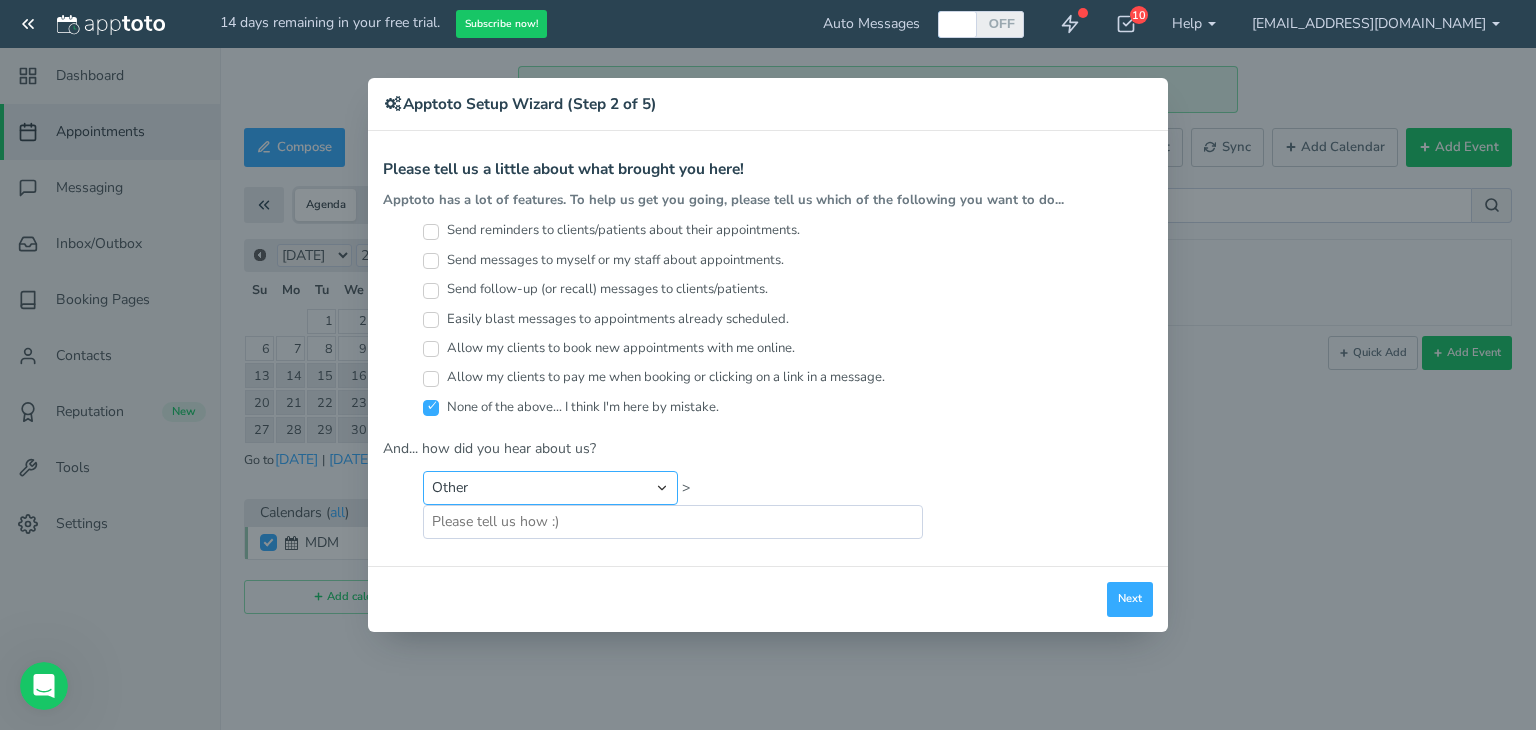 click on "Search Engine (Google, Yahoo, Bing, etc.) Search Engine Advertisement Blog Post Podcast Advertisement Online Forum Friend or Co-Worker I typed in [DOMAIN_NAME] just to see what was there Newspaper Article Online Article Capterra Google Calendar Add On Other" at bounding box center [550, 488] 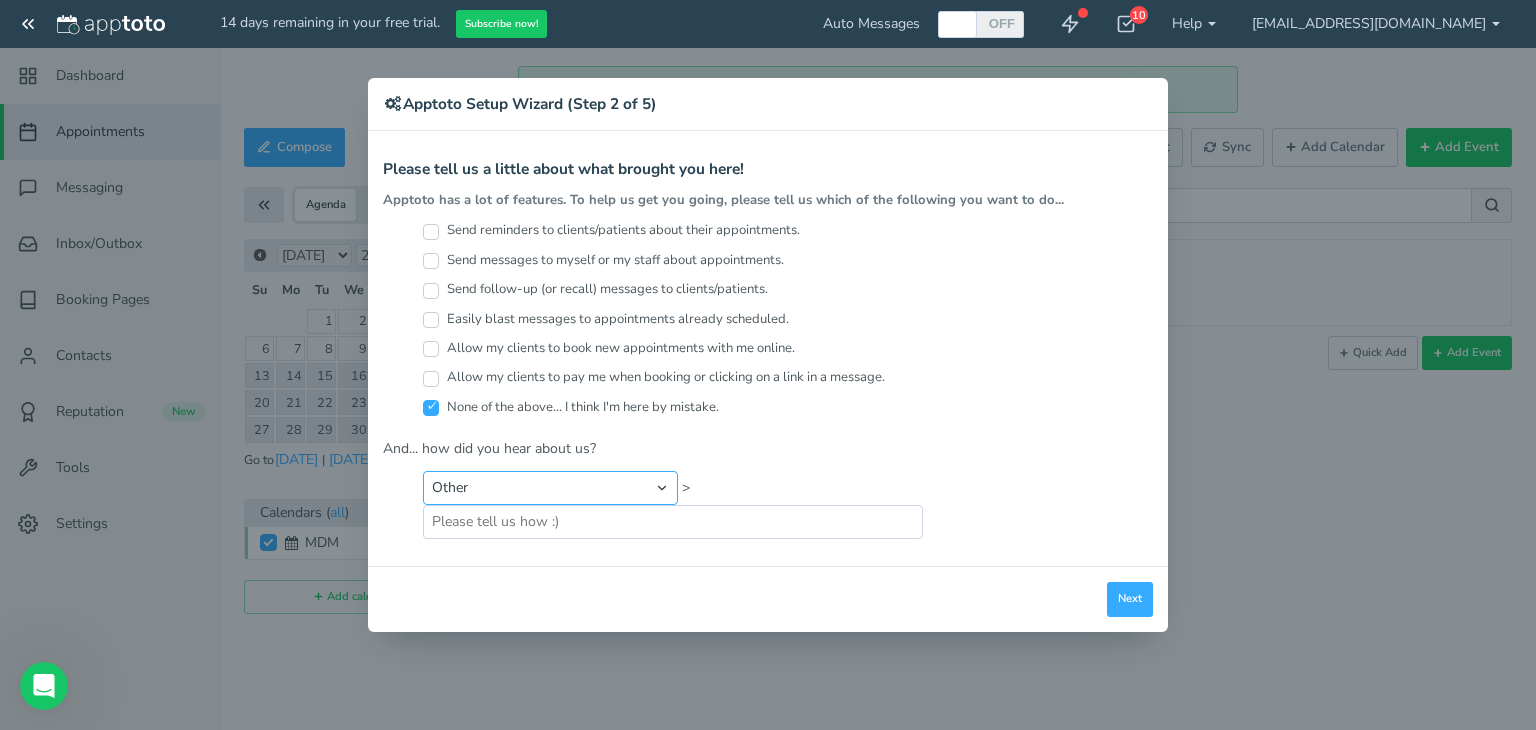 select on "string:Google Calendar Add On" 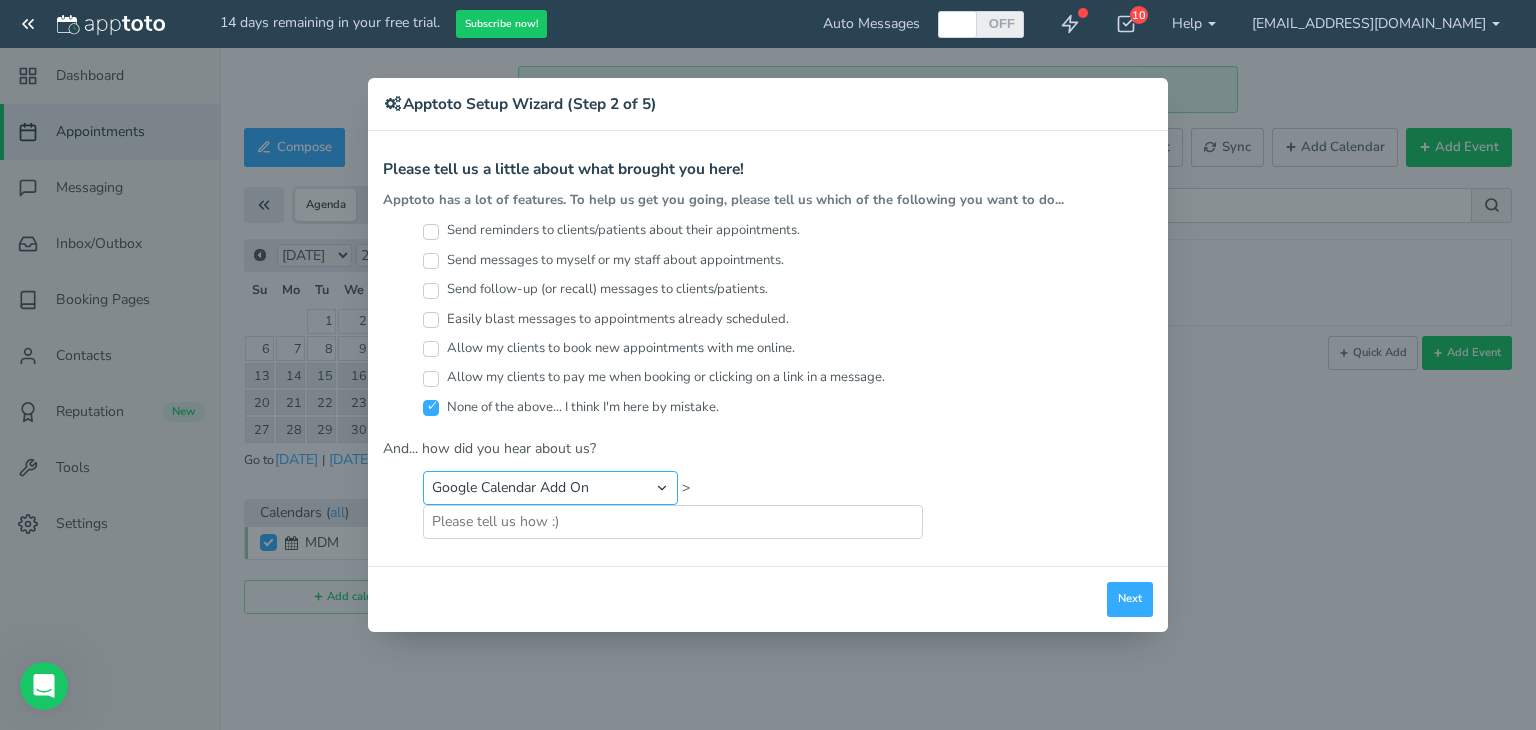 click on "Search Engine (Google, Yahoo, Bing, etc.) Search Engine Advertisement Blog Post Podcast Advertisement Online Forum Friend or Co-Worker I typed in [DOMAIN_NAME] just to see what was there Newspaper Article Online Article Capterra Google Calendar Add On Other" at bounding box center [550, 488] 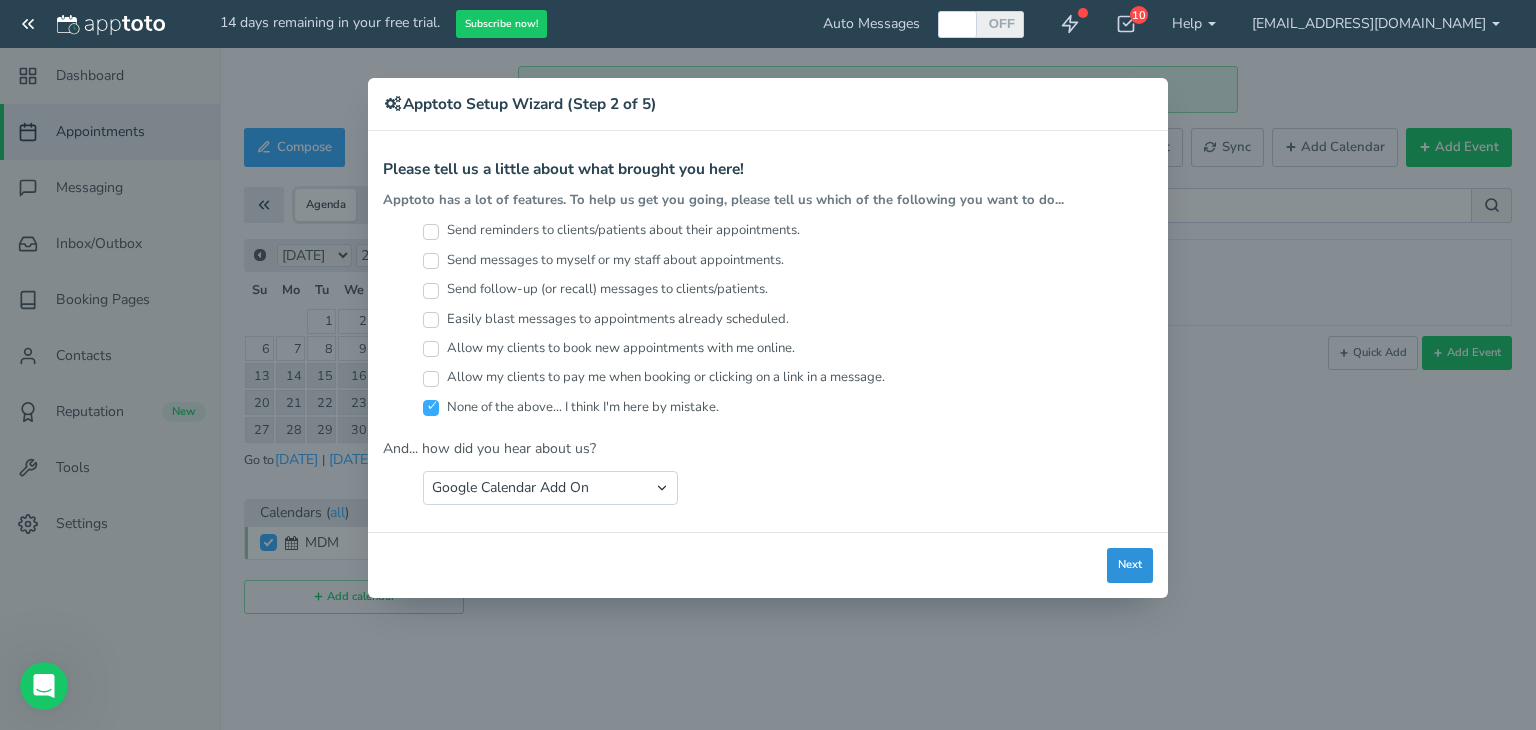 click on "Next" at bounding box center [1130, 565] 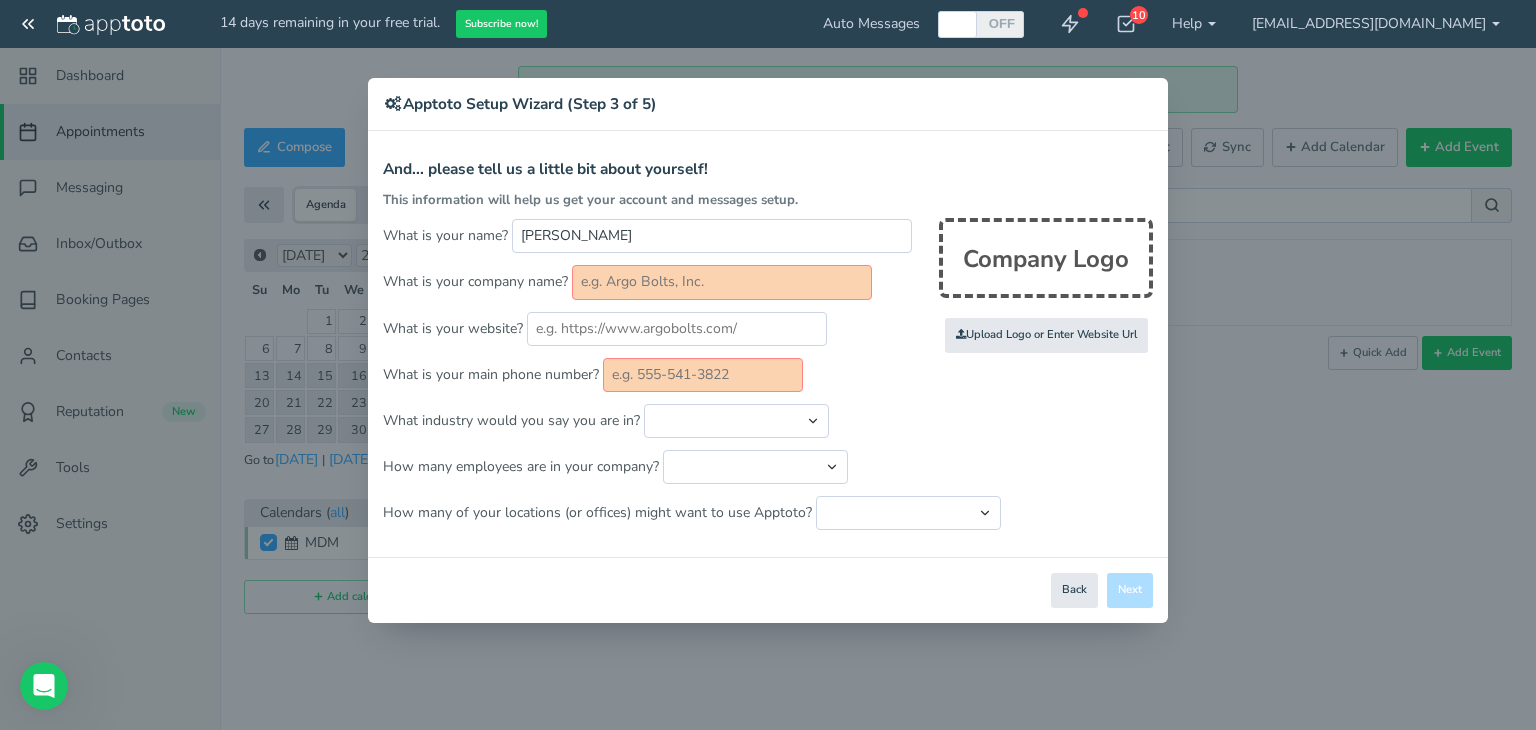 click on "×
Apptoto Setup Wizard (Step 3 of 5)
Apptoto Terms & Conditions
Let's first get the legal part out of the way!
Please view, print or save the documents linked below.
By clicking  Agree and Continue , I hereby agree and accept Apptoto's  End User License Agreement ,  Terms of Use , and  Privacy Policy .
Apptoto Newsletter
Subscribe to Apptoto's Email Newsletter to receive updates about features, tips, exclusive offers, and blog posts.
Other" at bounding box center (768, 365) 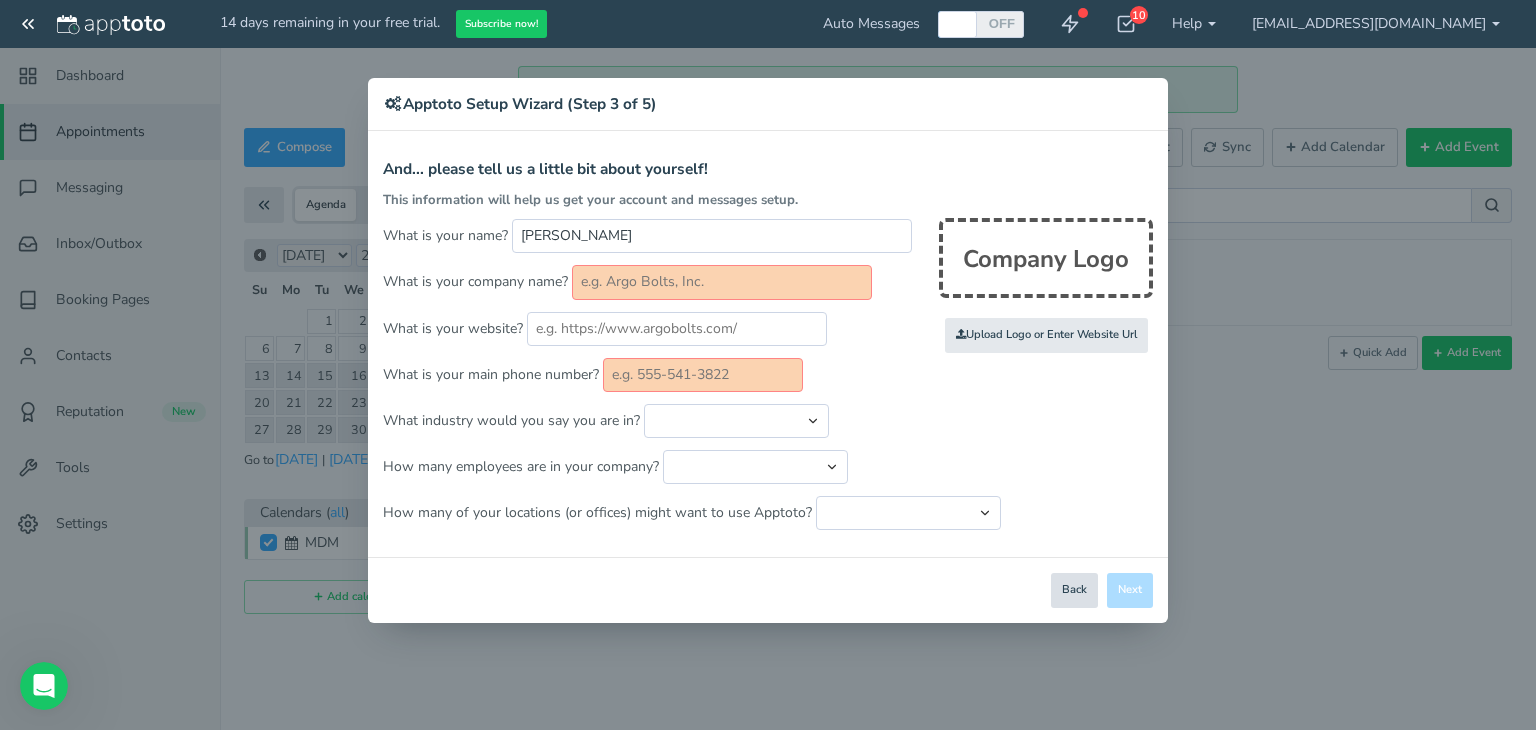 click on "Back" at bounding box center (1074, 590) 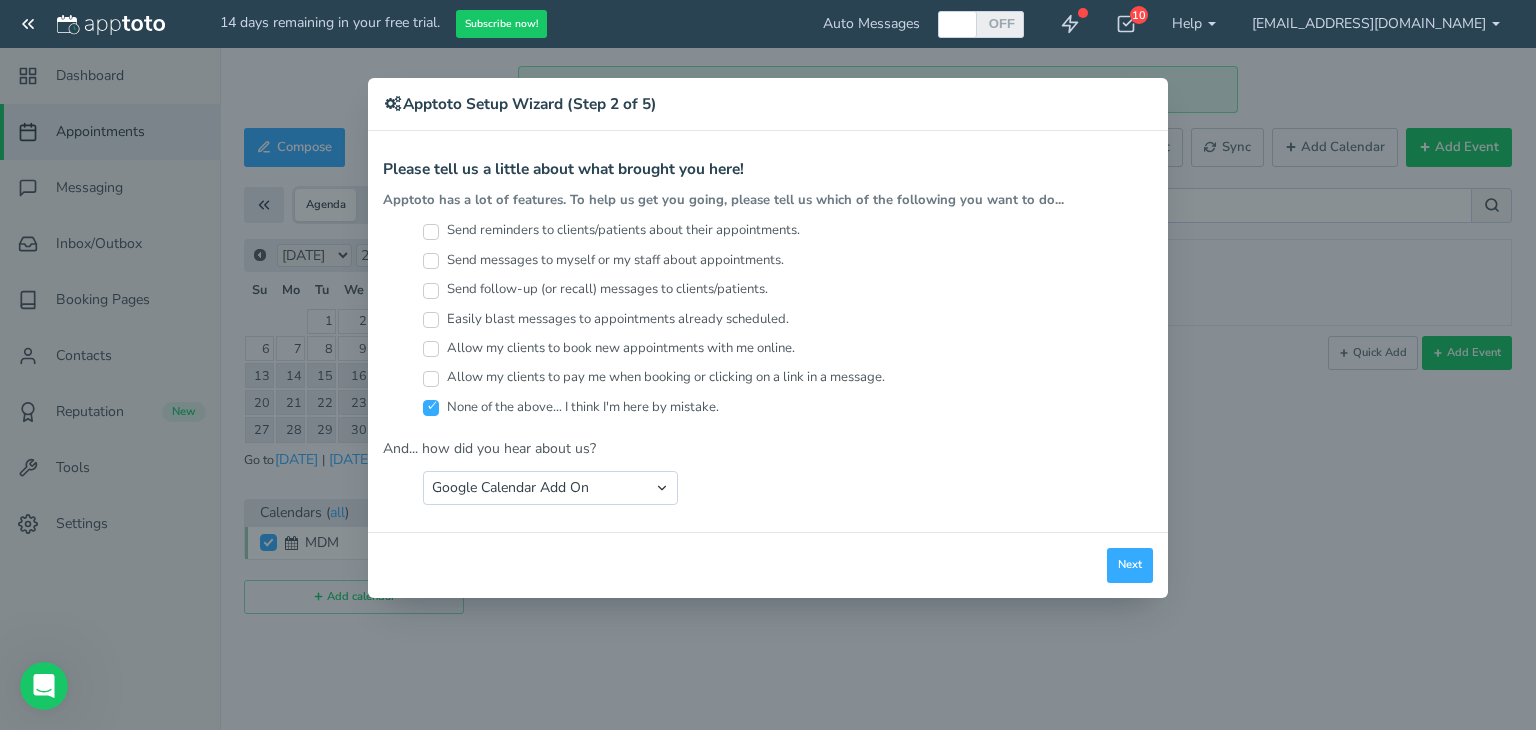 click on "None of the above... I think I'm here by mistake." at bounding box center [571, 407] 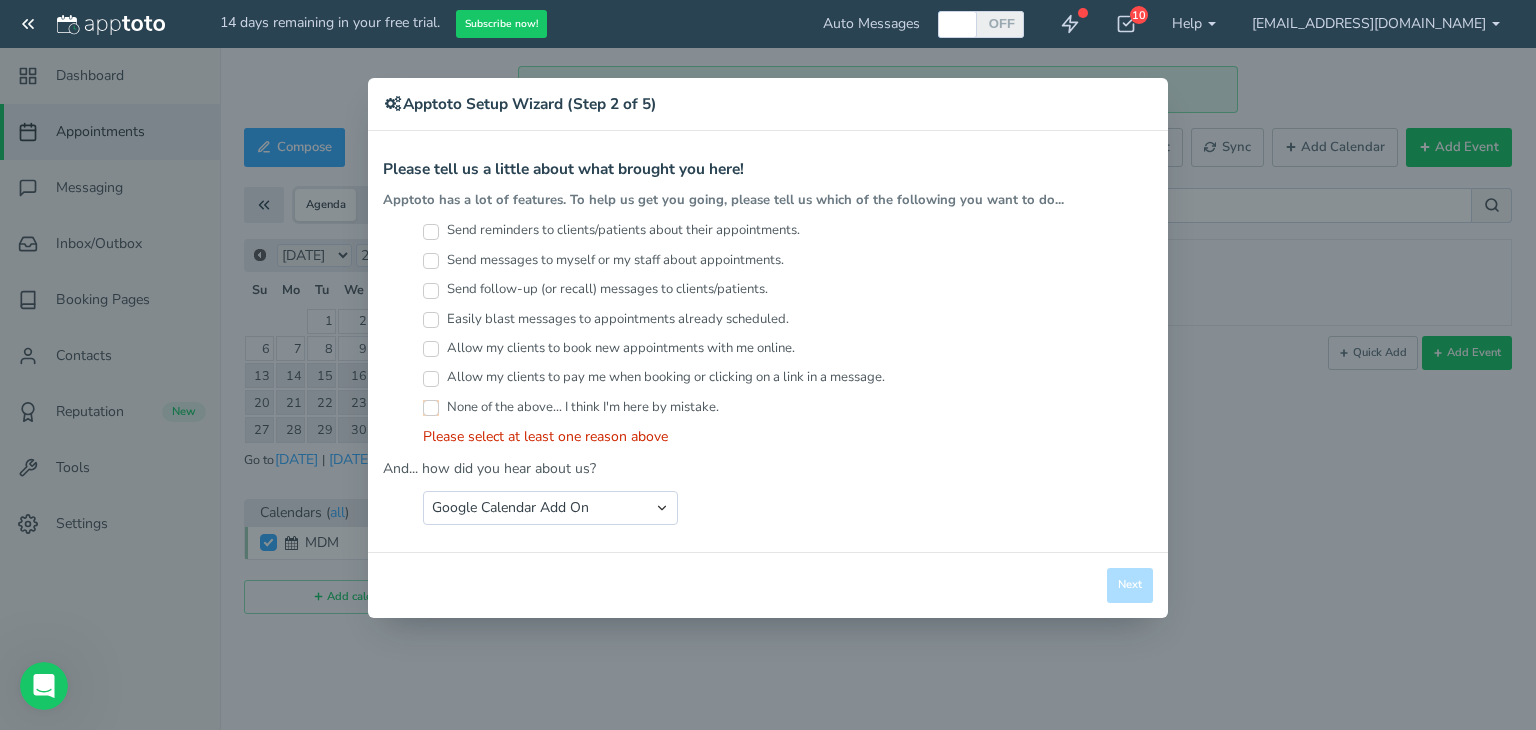 click on "Send reminders to clients/patients about their appointments." at bounding box center [611, 230] 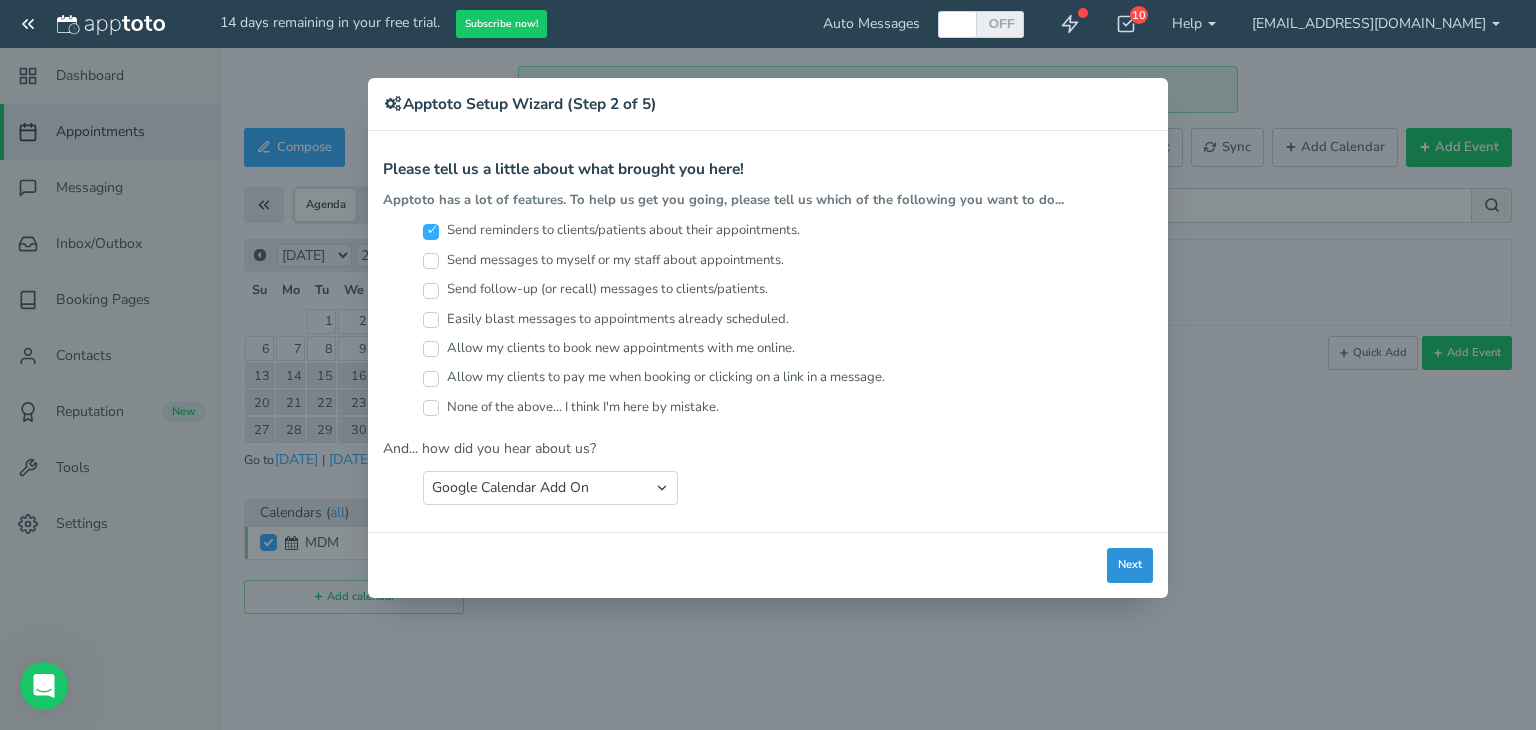 click on "Next" at bounding box center (1130, 565) 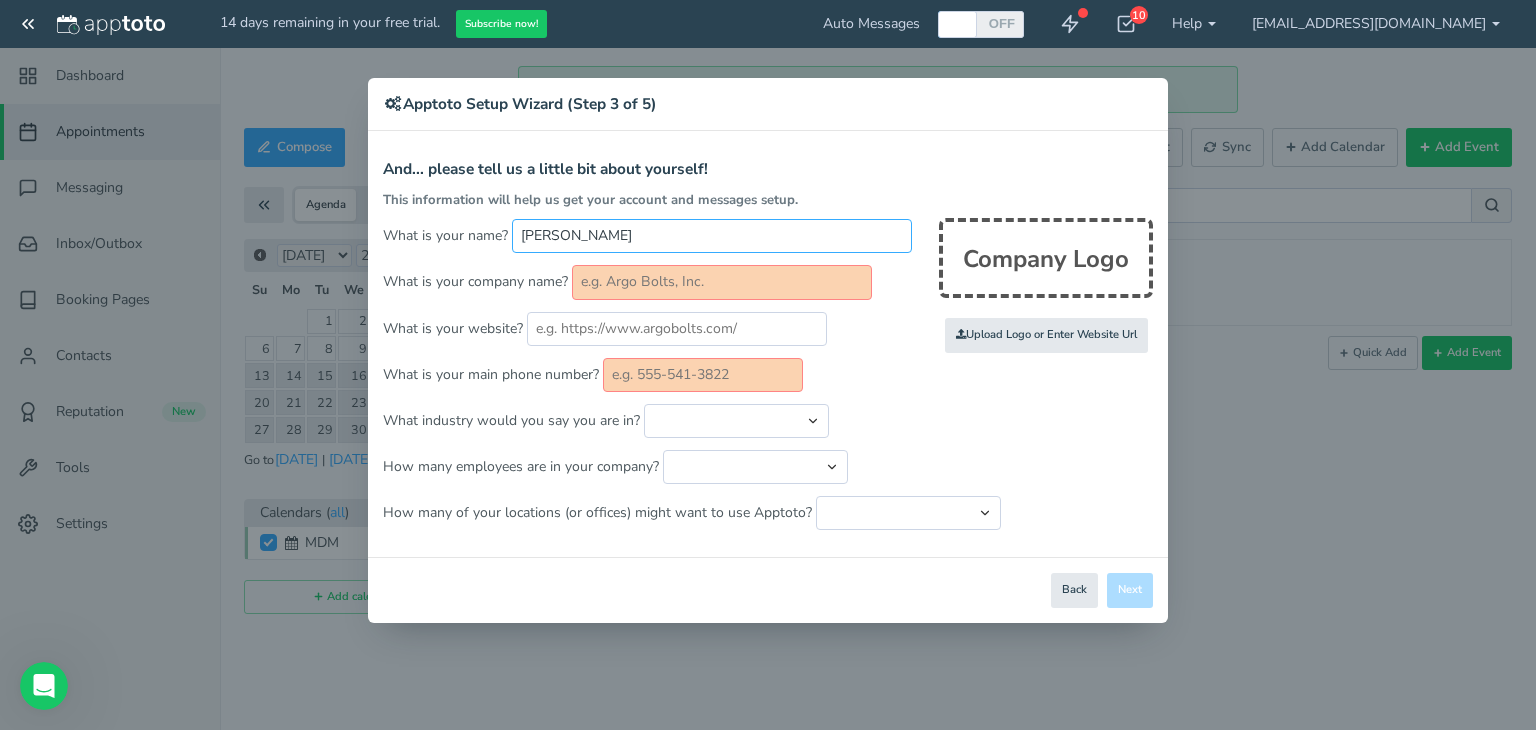 click on "[PERSON_NAME]" at bounding box center [712, 236] 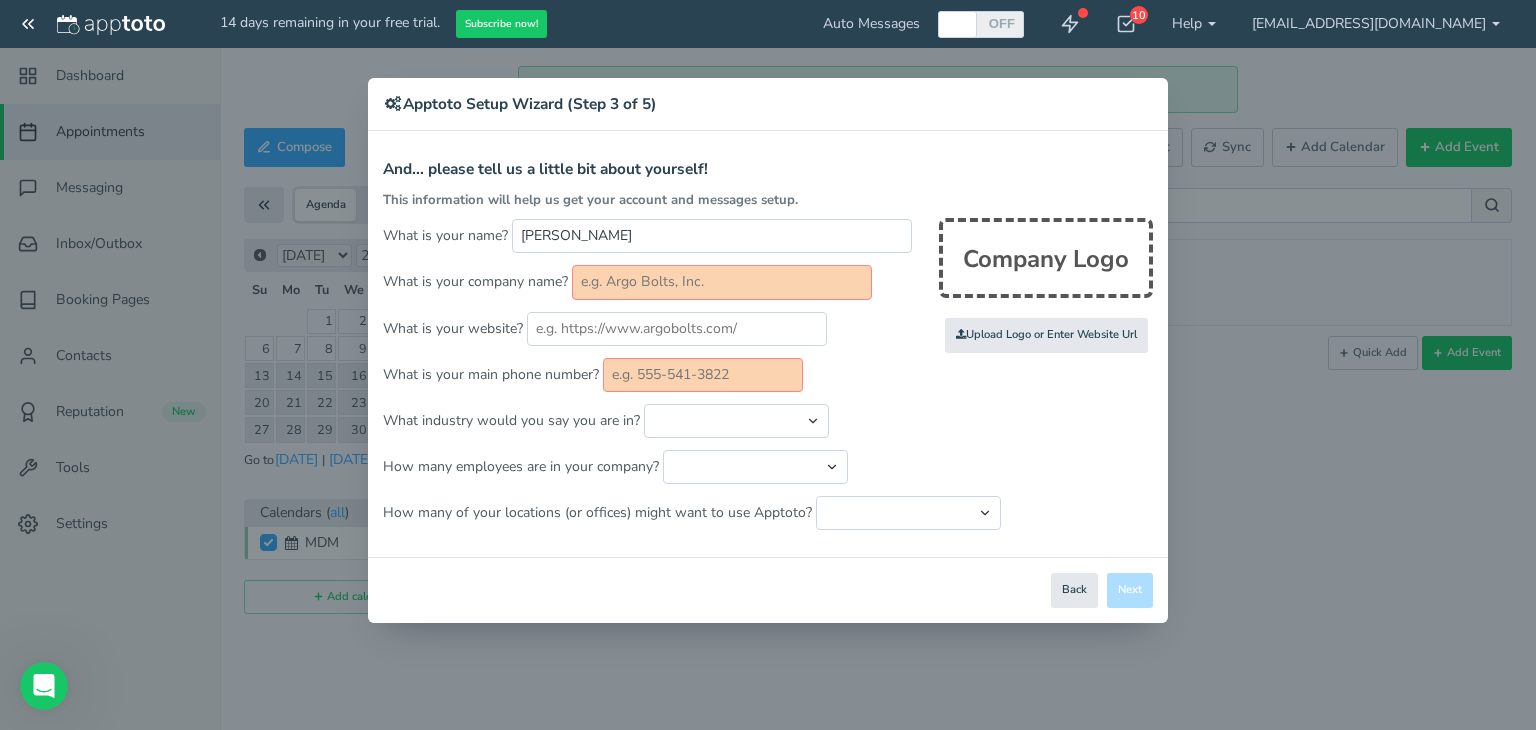 click at bounding box center [722, 282] 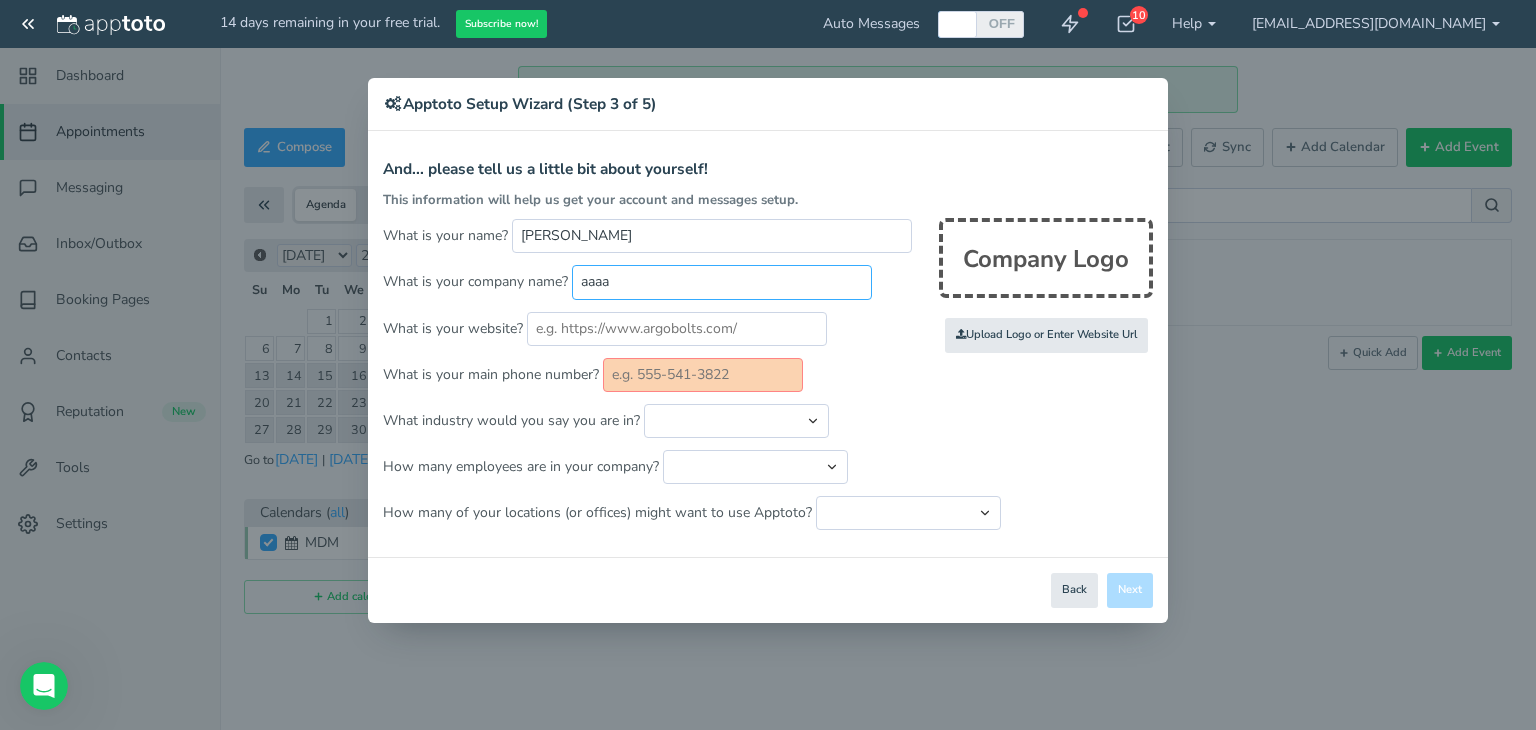 type on "aaaa" 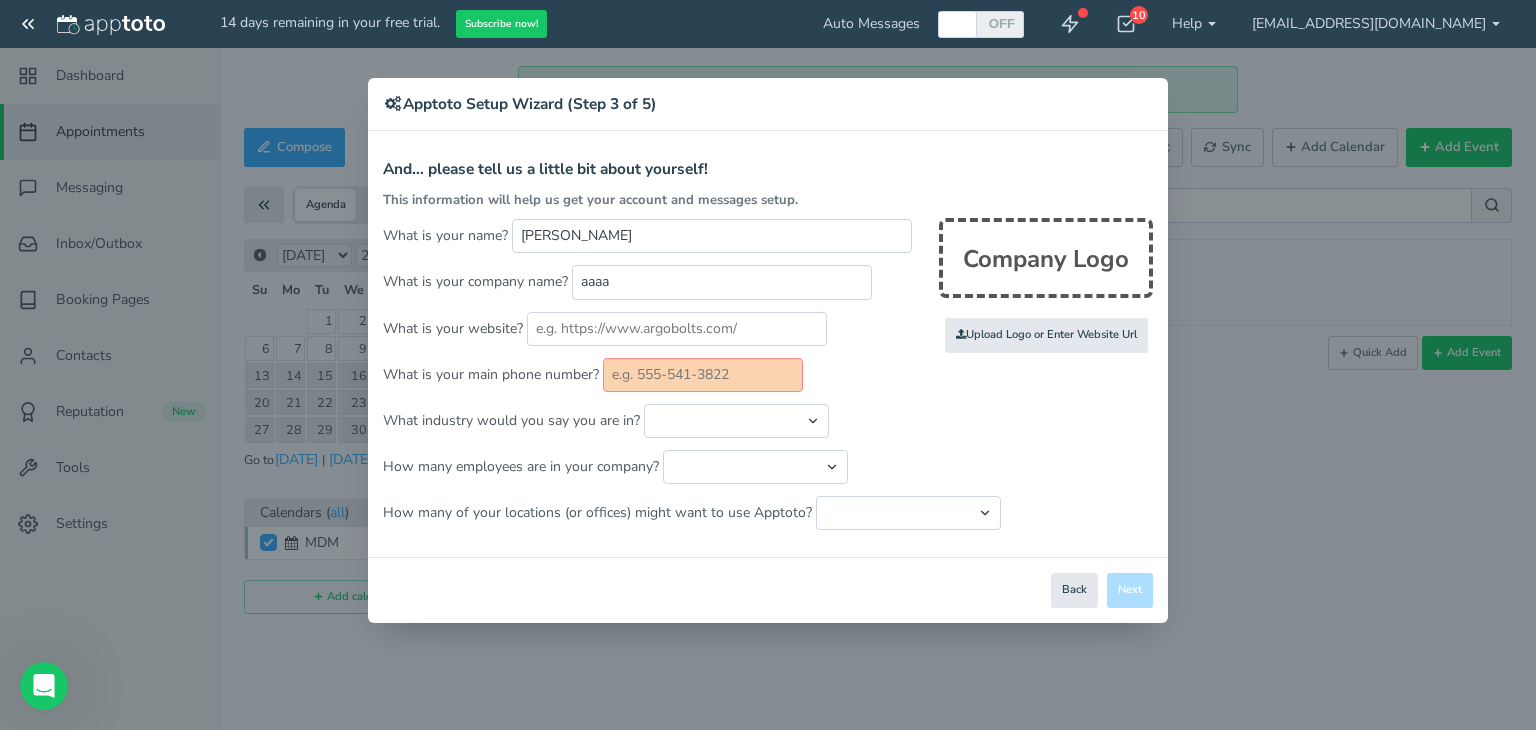 click at bounding box center [703, 375] 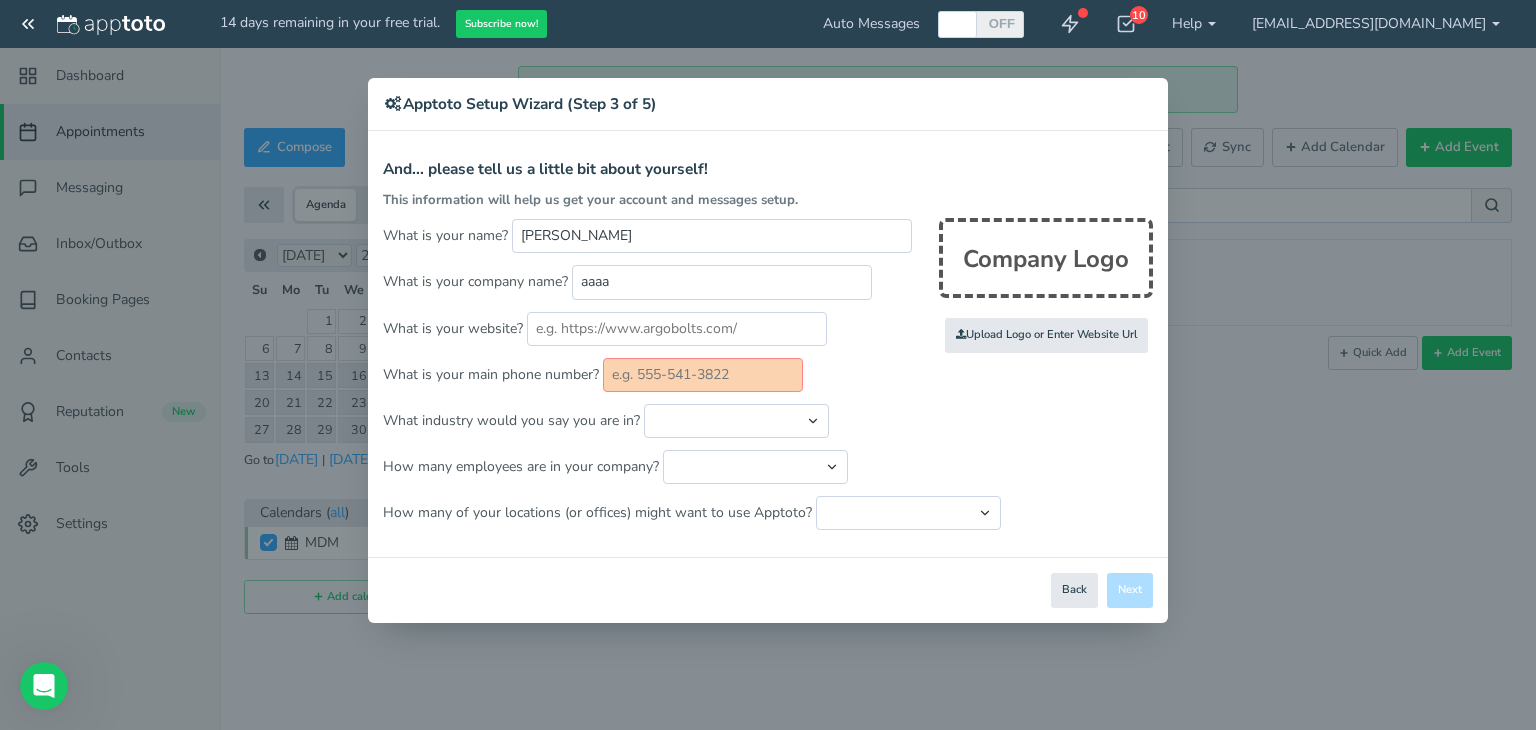 type on "502204123" 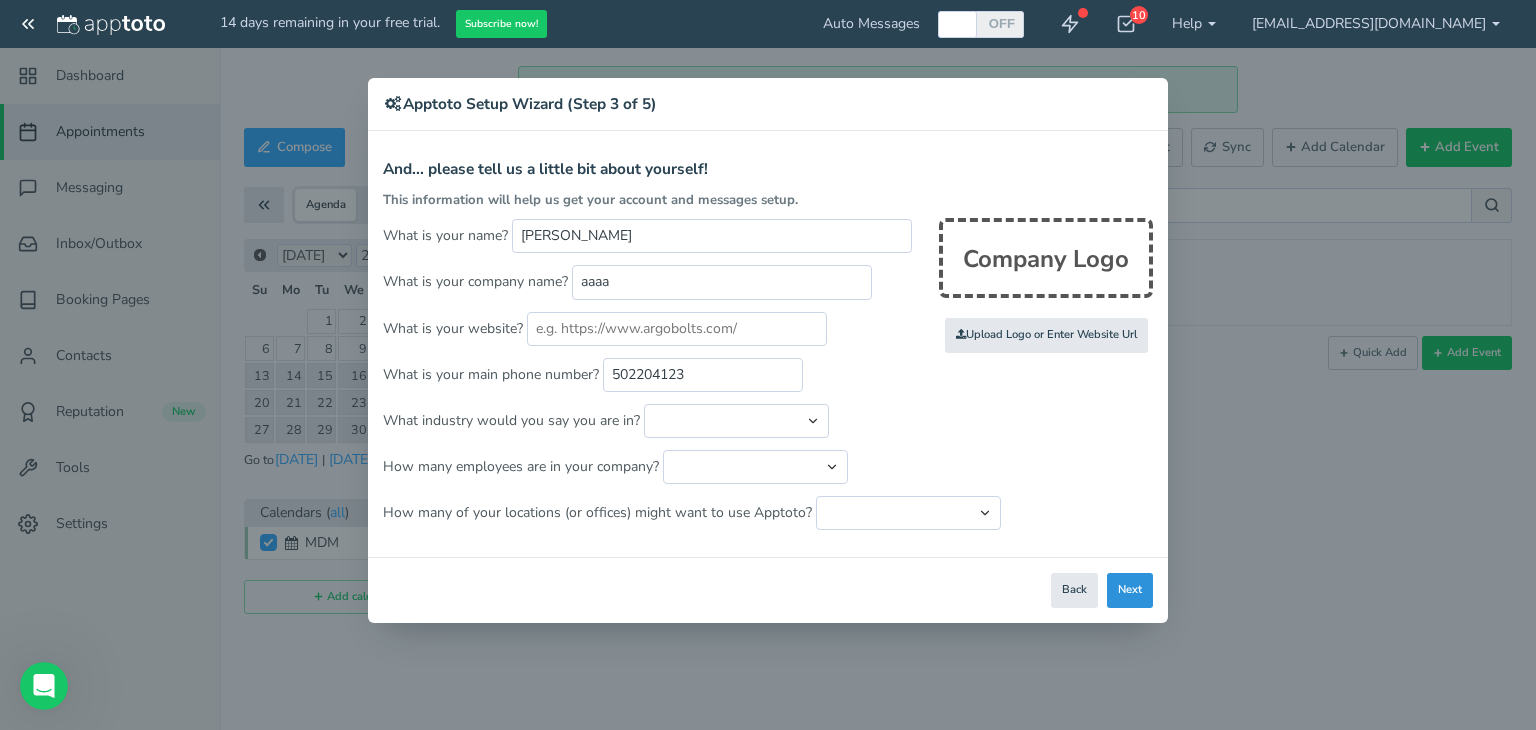 click on "Next" at bounding box center (1130, 590) 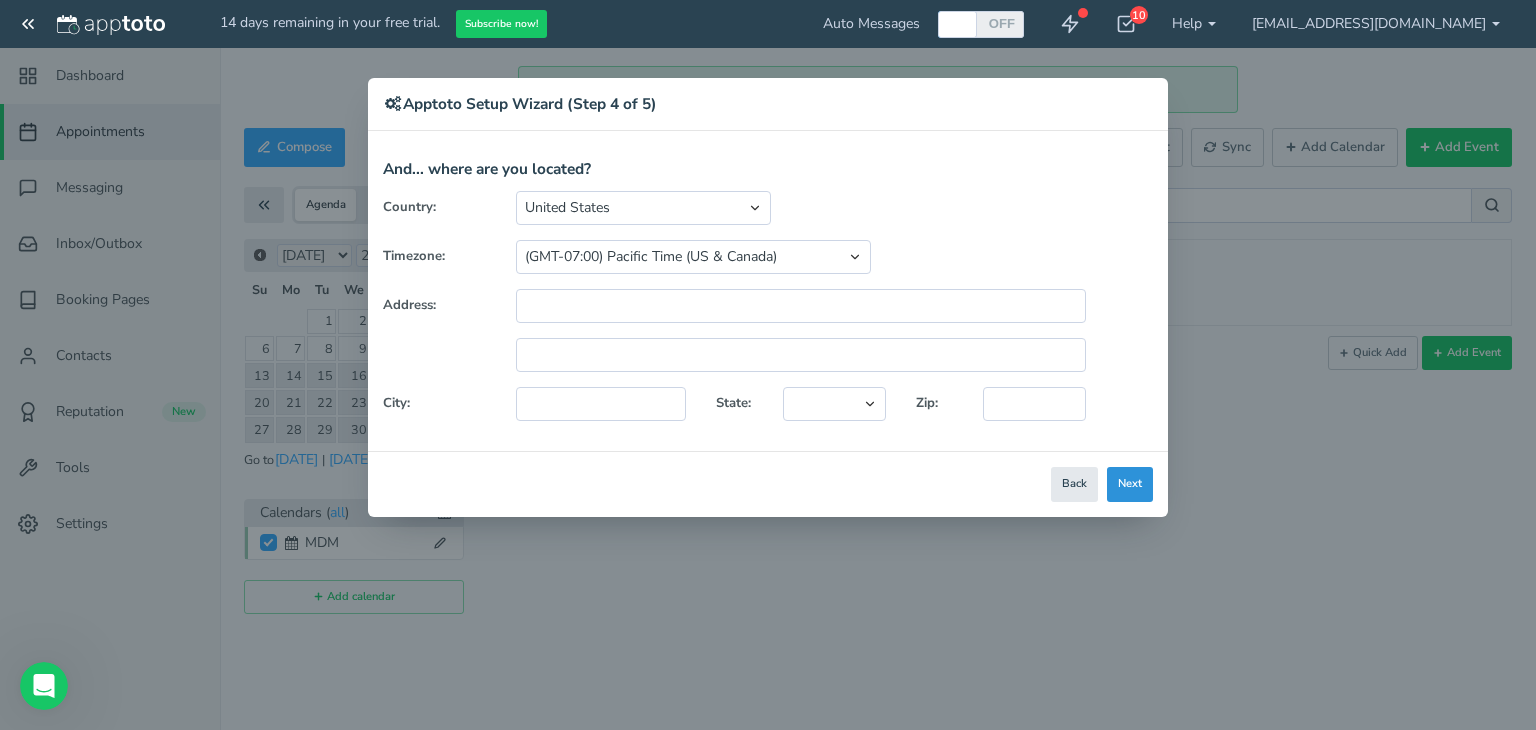 click on "Next" at bounding box center (1130, 484) 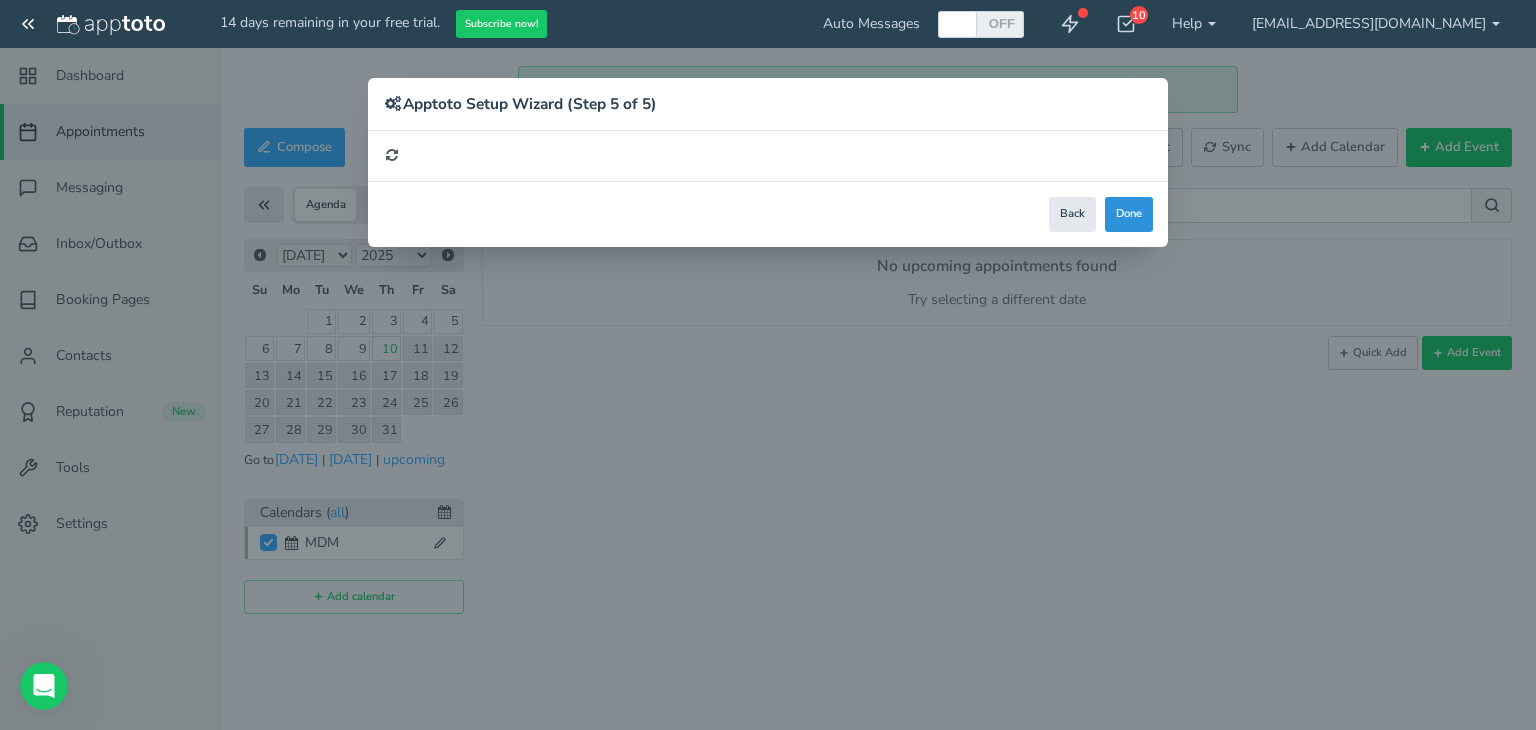 click on "Done" at bounding box center [1129, 214] 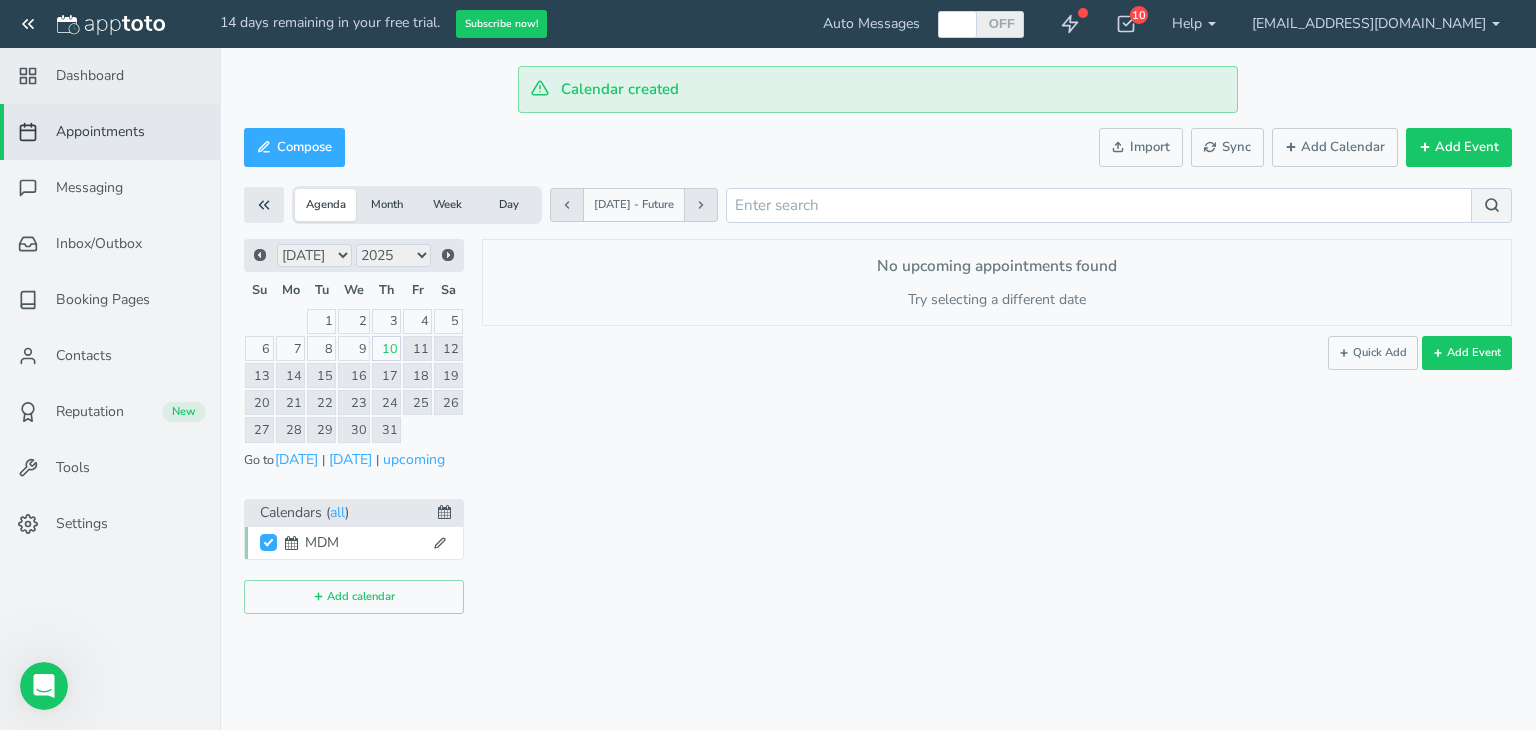 click on "Dashboard" at bounding box center (110, 76) 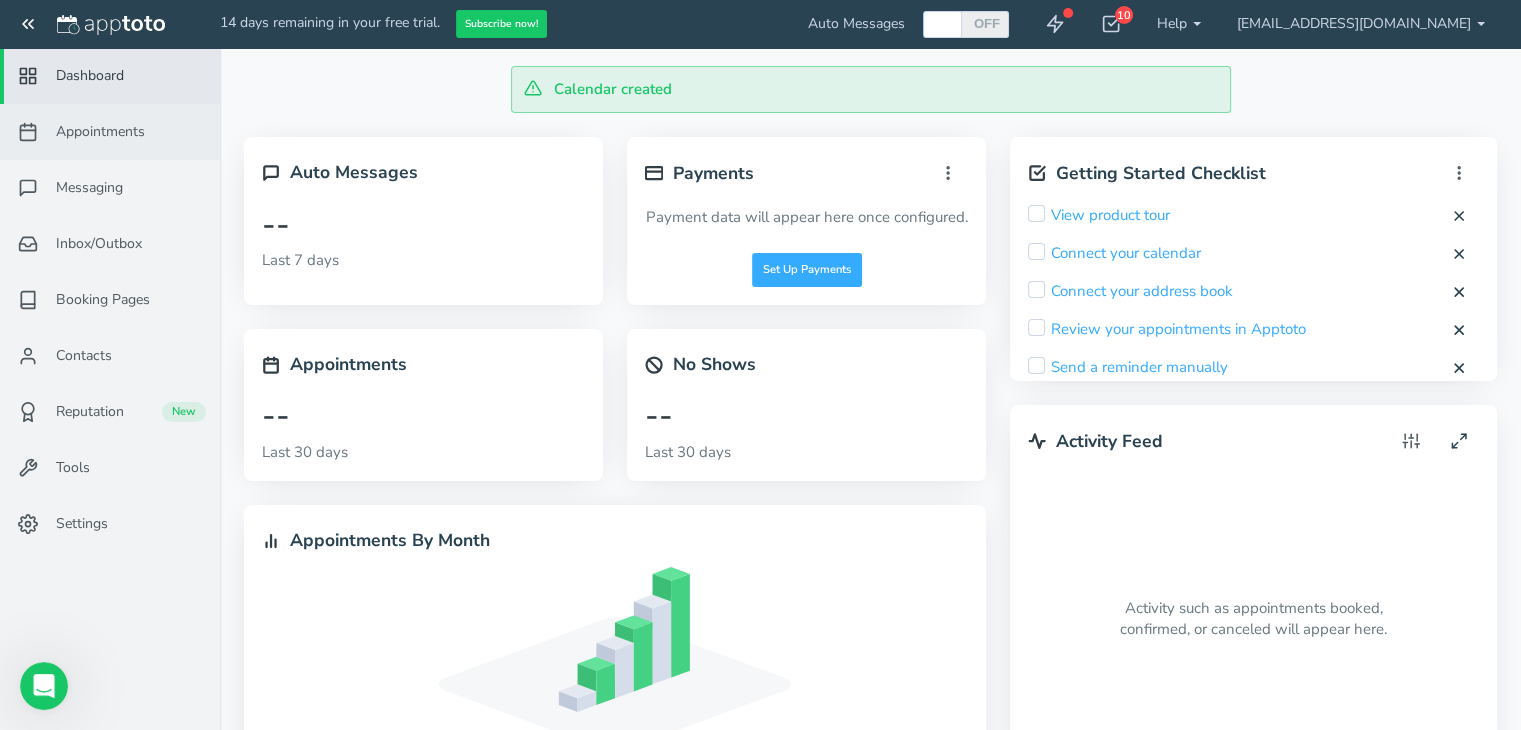 click on "Appointments" at bounding box center (100, 132) 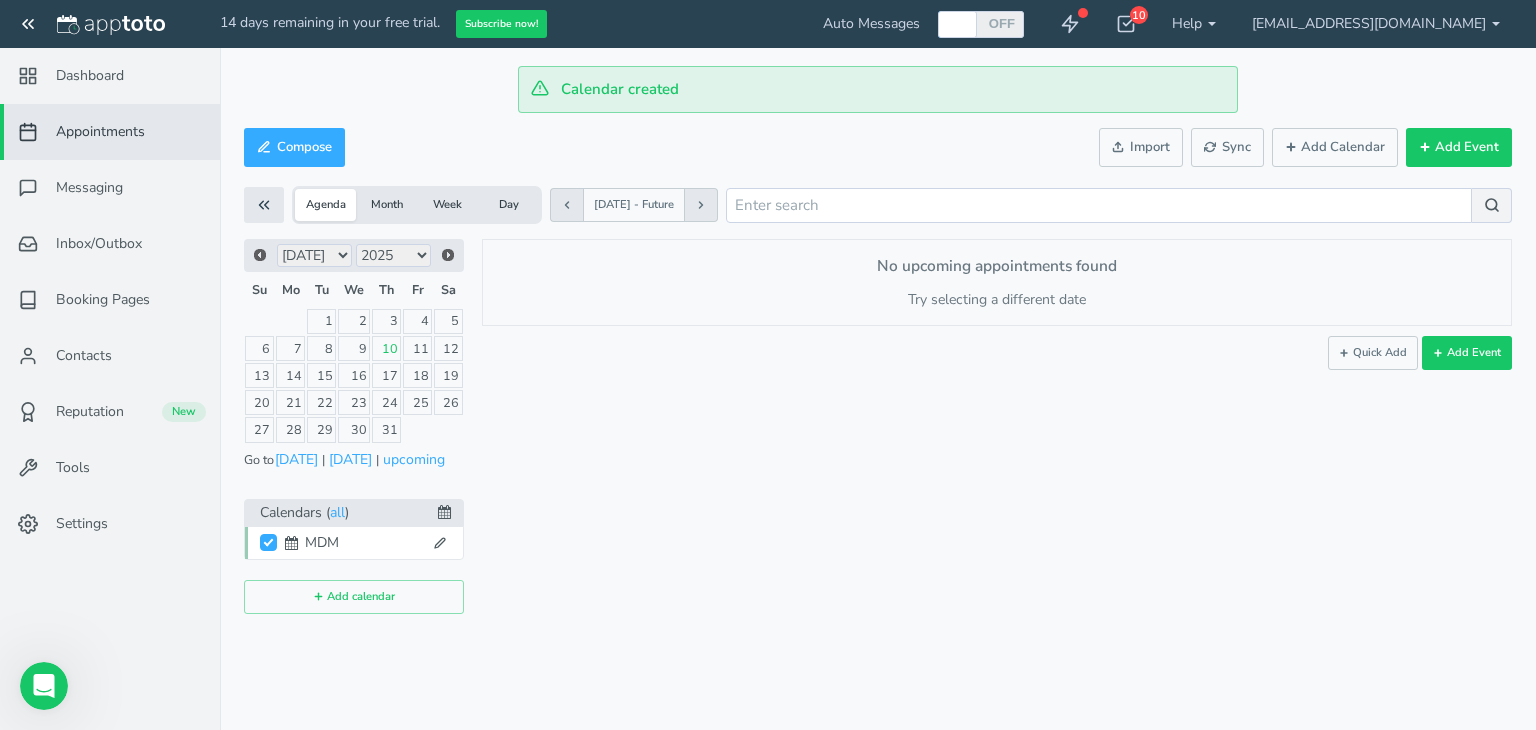 click on "Month" at bounding box center [386, 205] 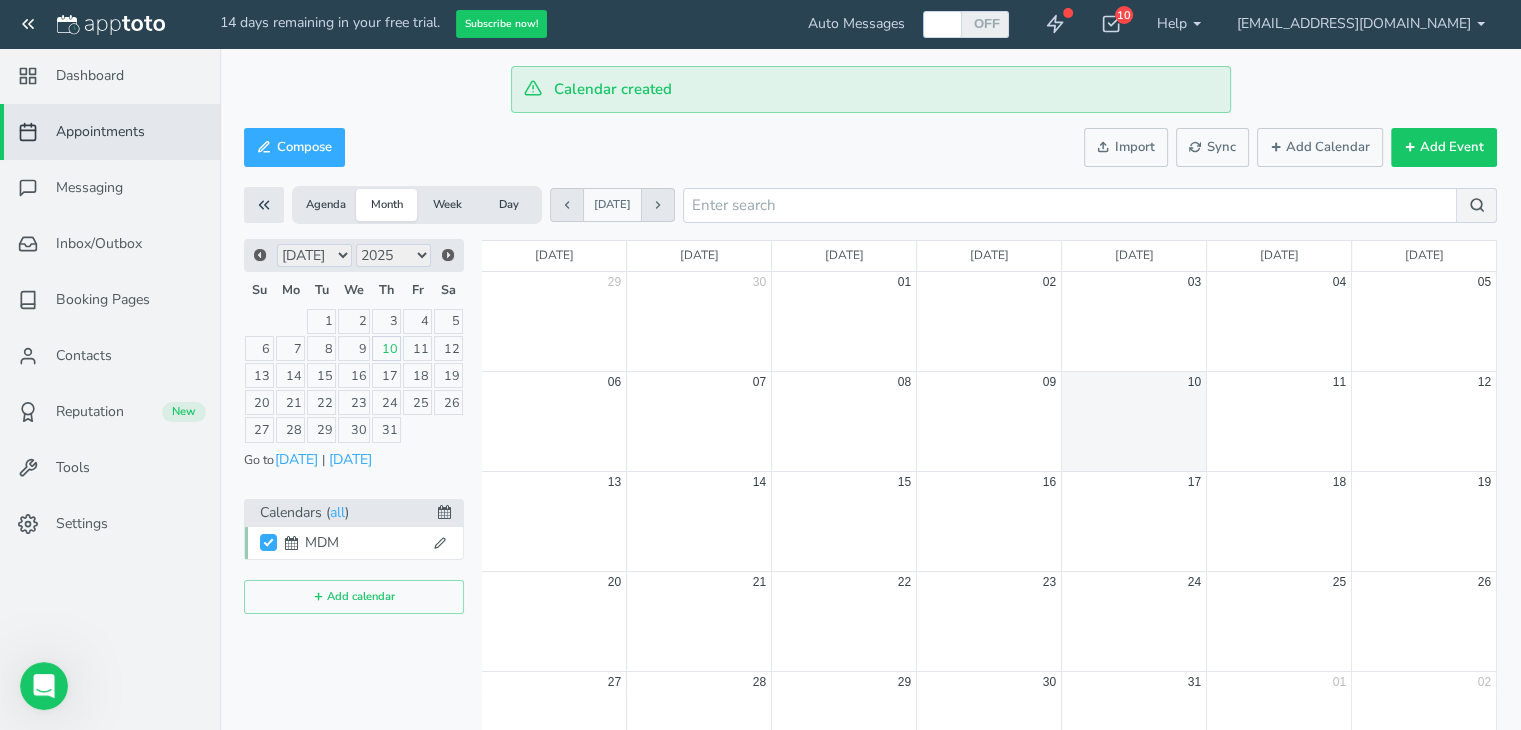 click at bounding box center [989, 432] 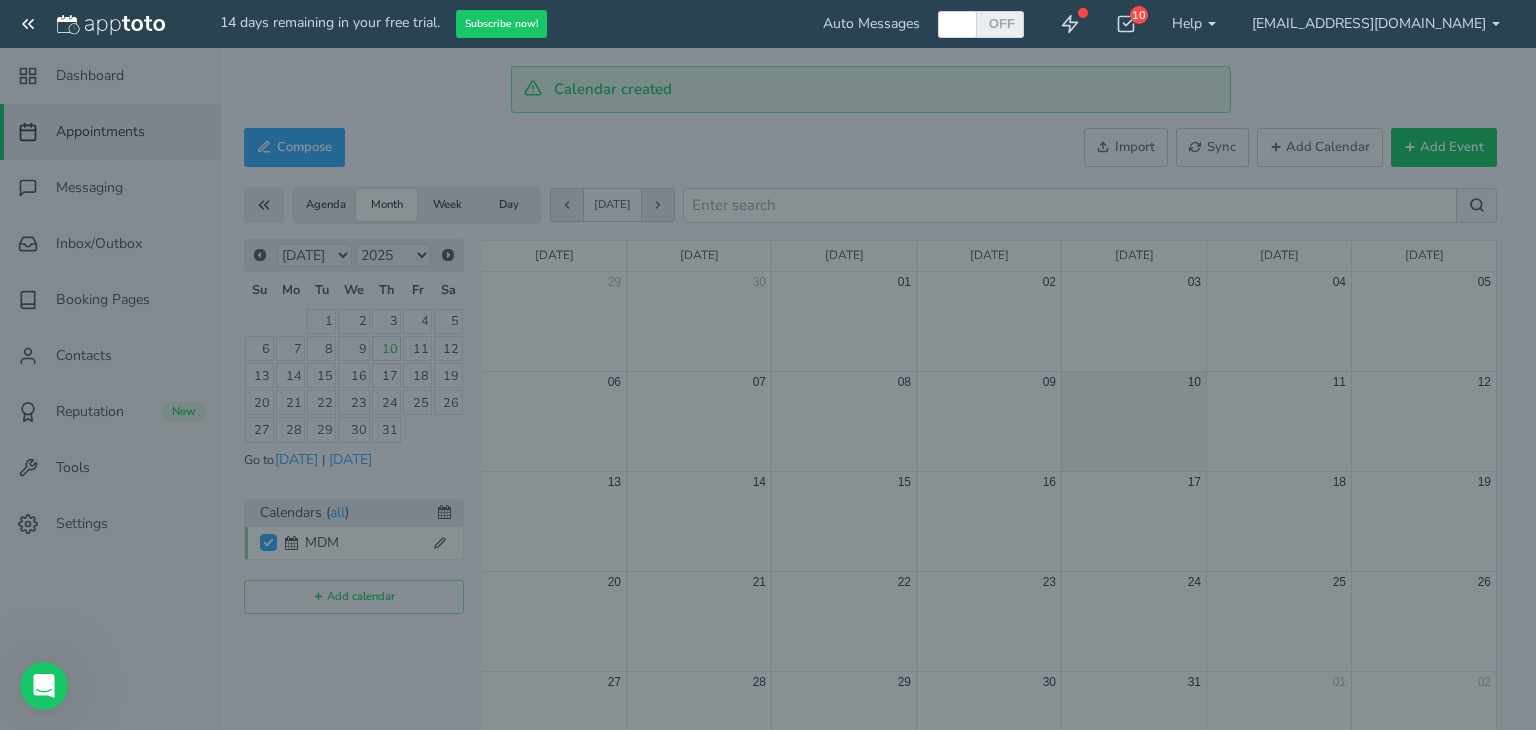 click on "Participants
You can also include  phone numbers, email addresses, and names  anywhere in the event details and they will be automatically added as participants.
e.g.  Haircut - [PHONE_NUMBER]" at bounding box center (0, 0) 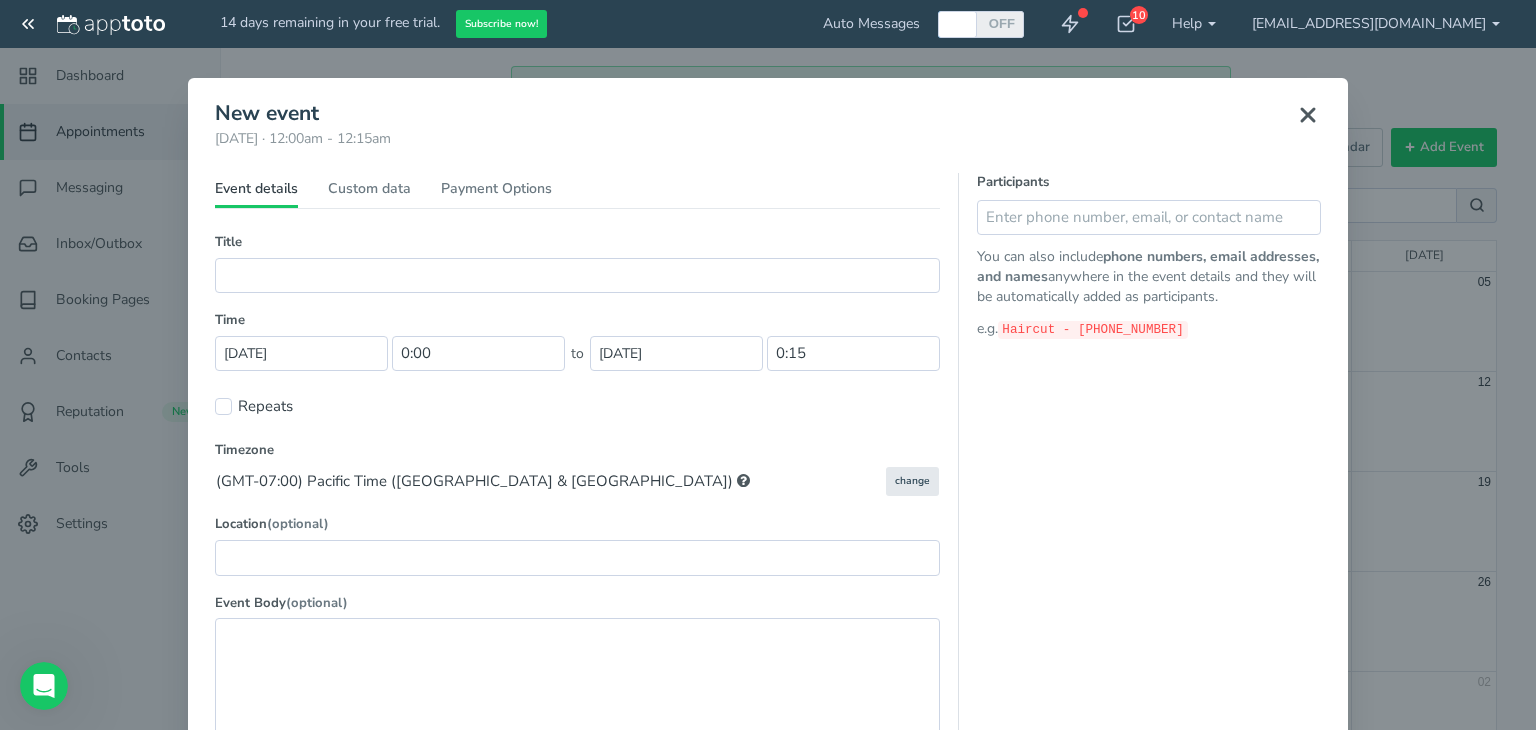 click on "Event details
Custom data
Signup page
Payment Options" at bounding box center [577, 194] 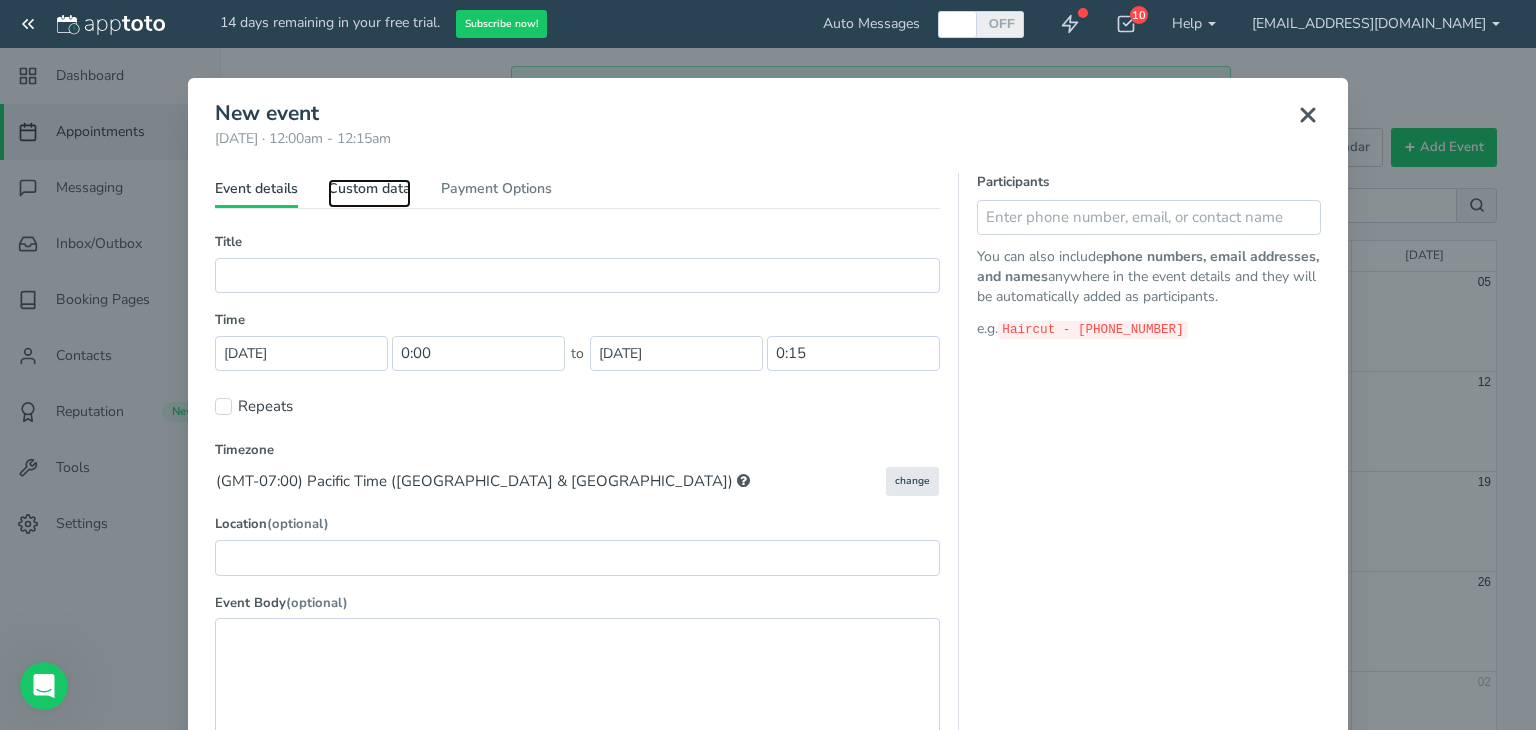 click on "Custom data" at bounding box center [369, 193] 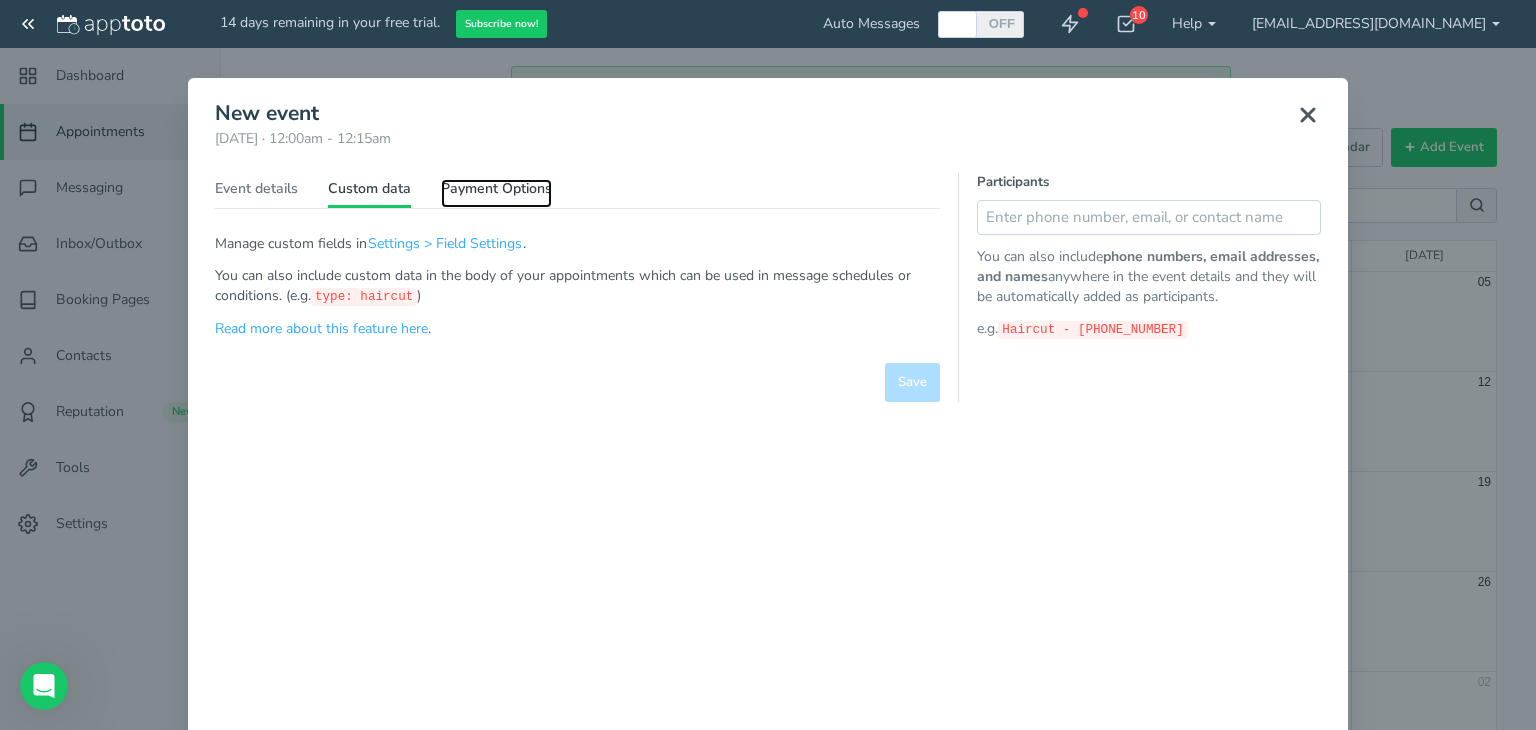click on "Payment Options" at bounding box center (496, 193) 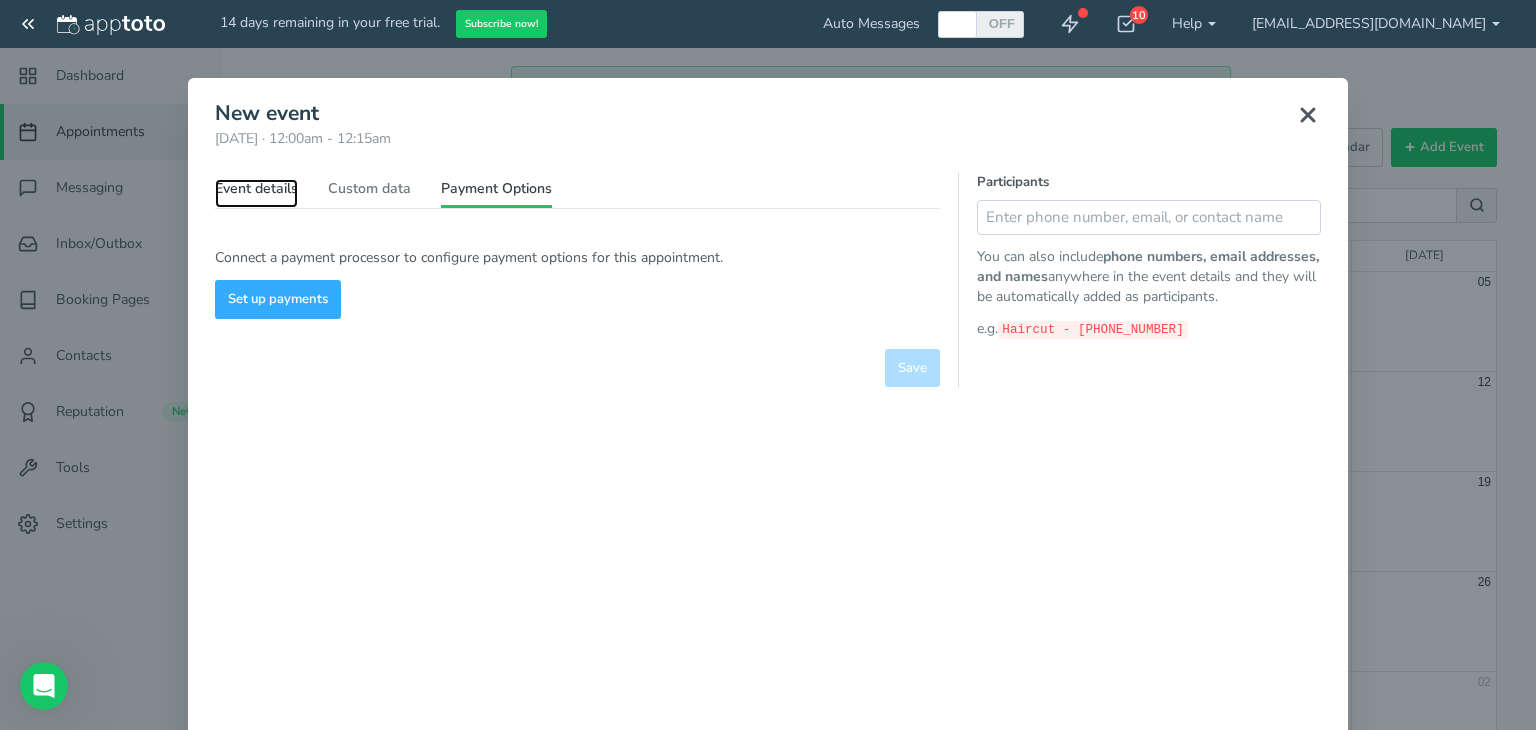 click on "Event details" at bounding box center (256, 193) 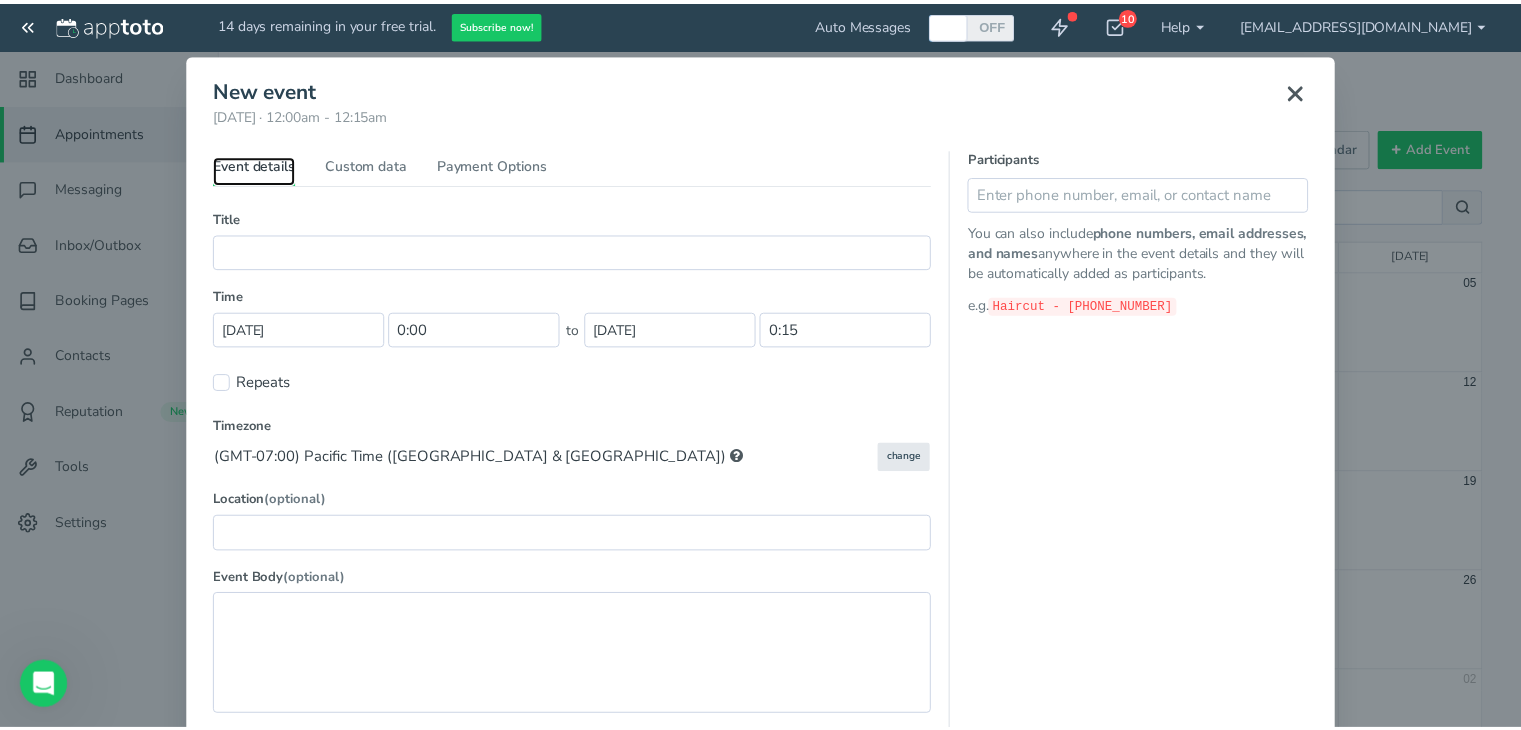 scroll, scrollTop: 0, scrollLeft: 0, axis: both 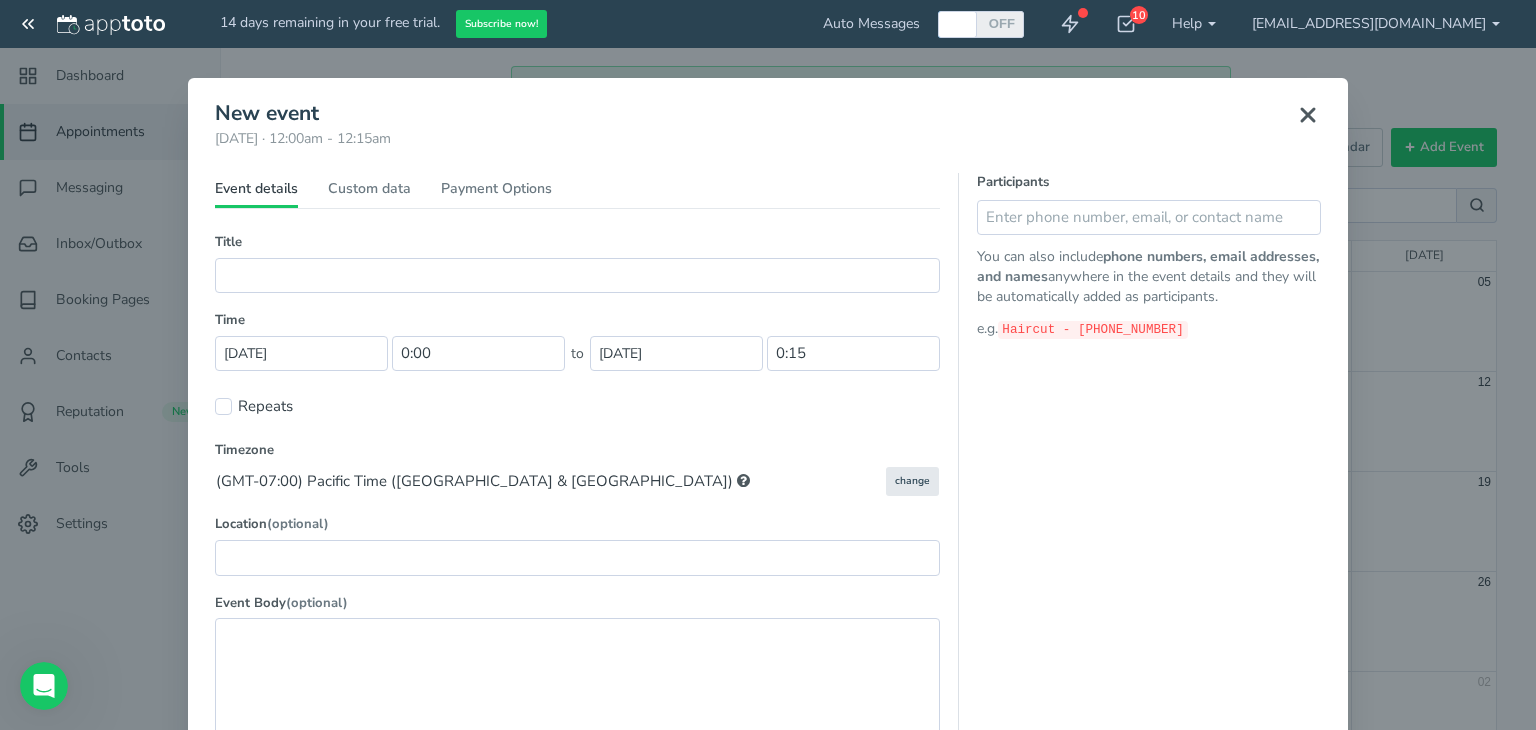 click at bounding box center [1308, 115] 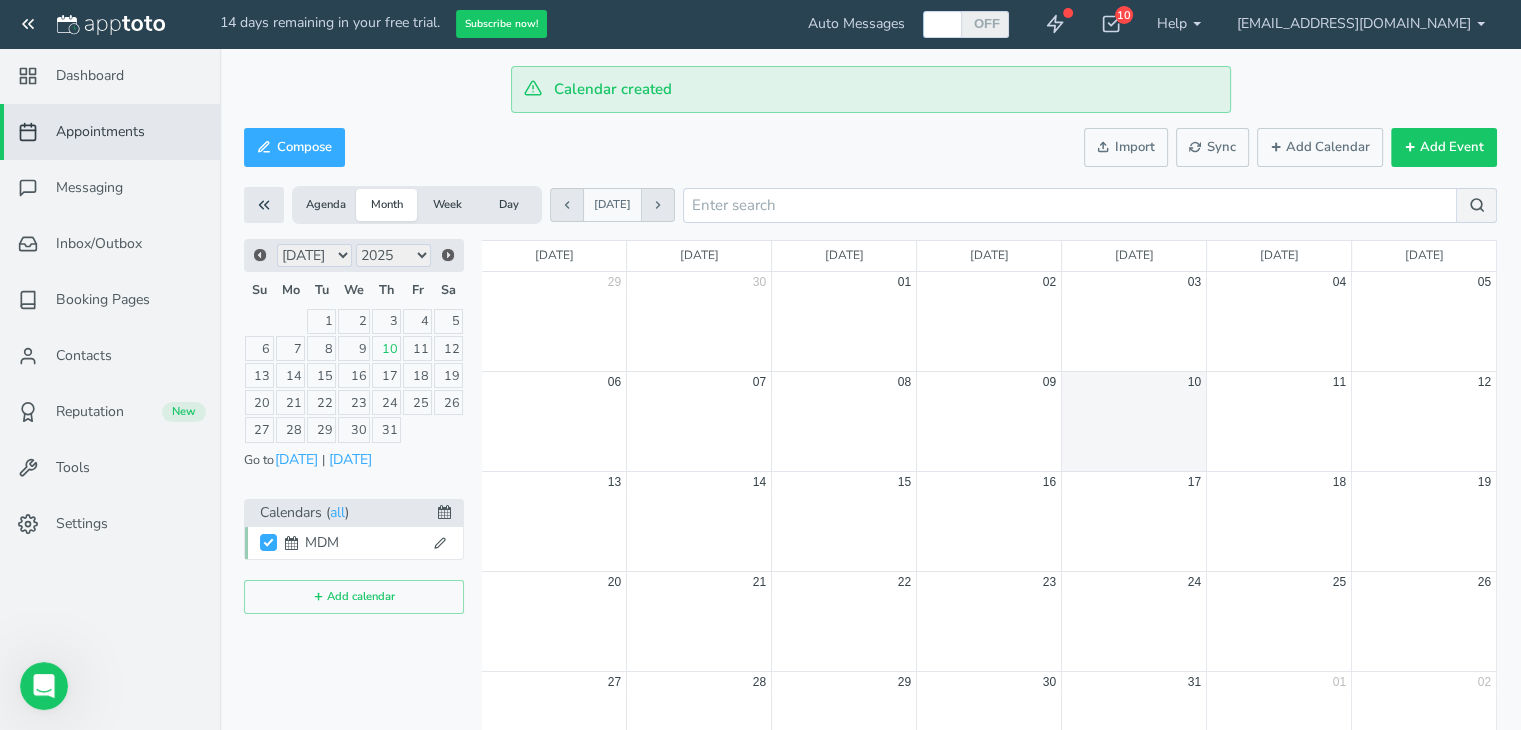 click at bounding box center [989, 532] 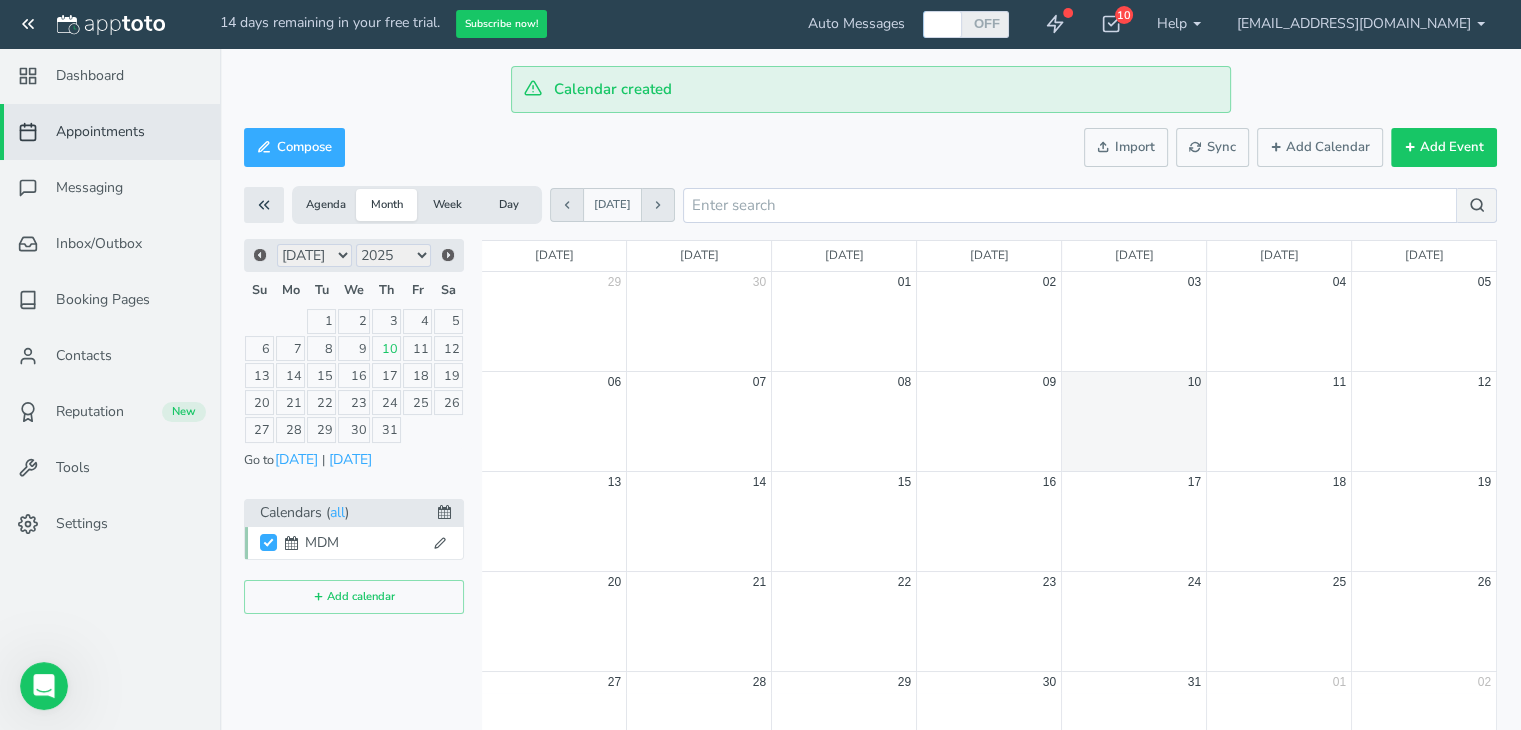 click on "Compose
Actions
Enable Auto Messages
Disable Auto Messages
[PERSON_NAME] as Paid Externally
[PERSON_NAME] as Unpaid Externally
[PERSON_NAME] as Confirmed Mark as Late" at bounding box center [870, 147] 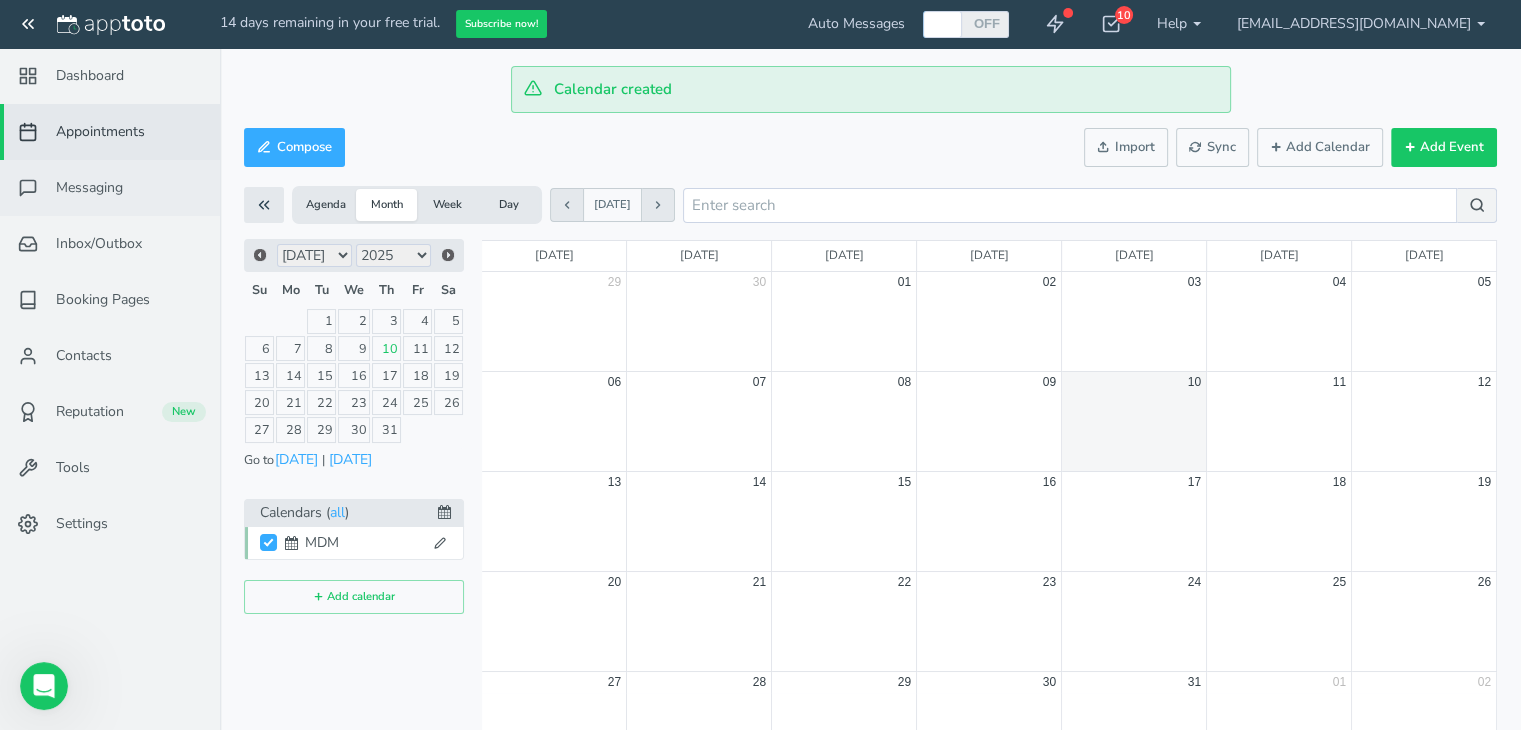 click on "Messaging" at bounding box center (89, 188) 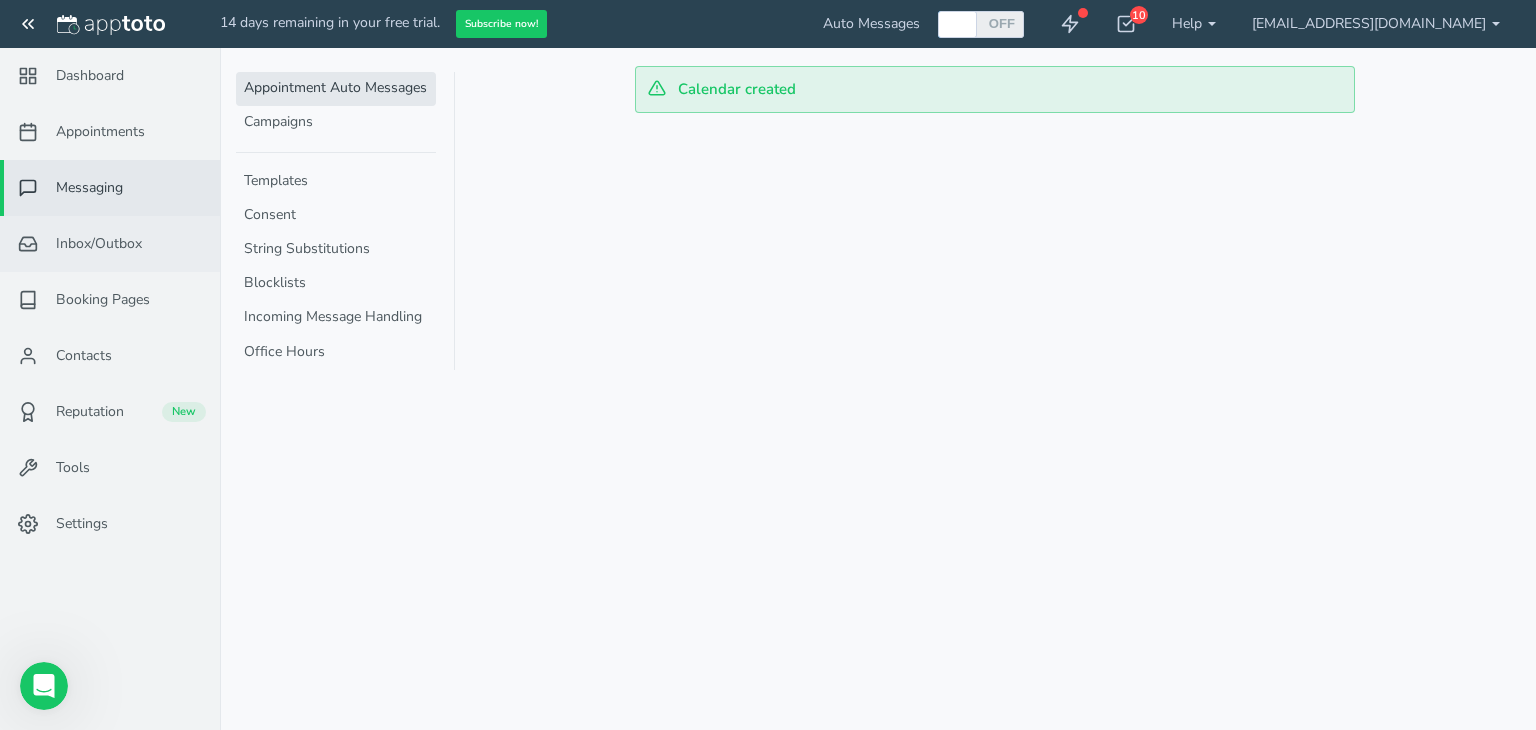 click on "Inbox/Outbox" at bounding box center (99, 244) 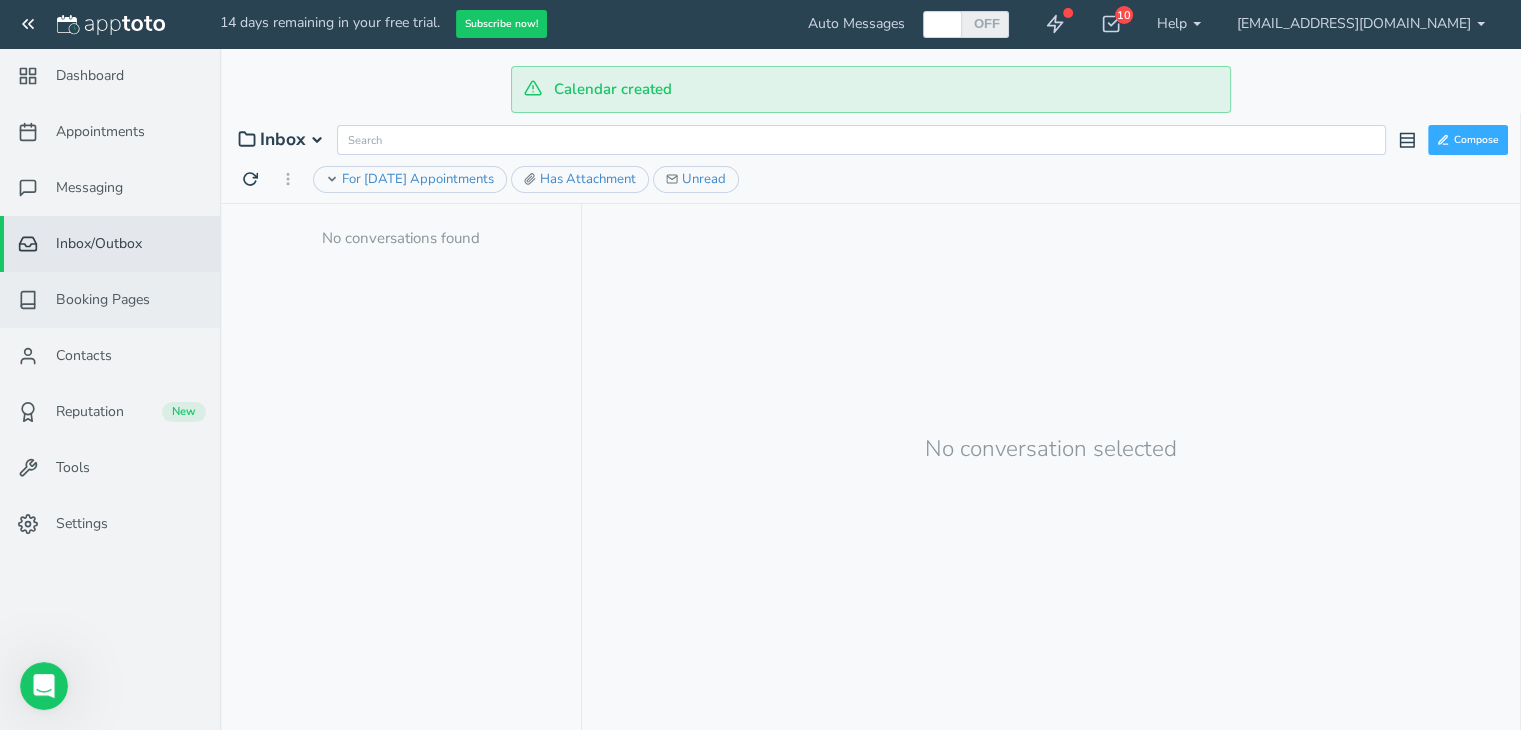click on "Booking Pages" at bounding box center [103, 300] 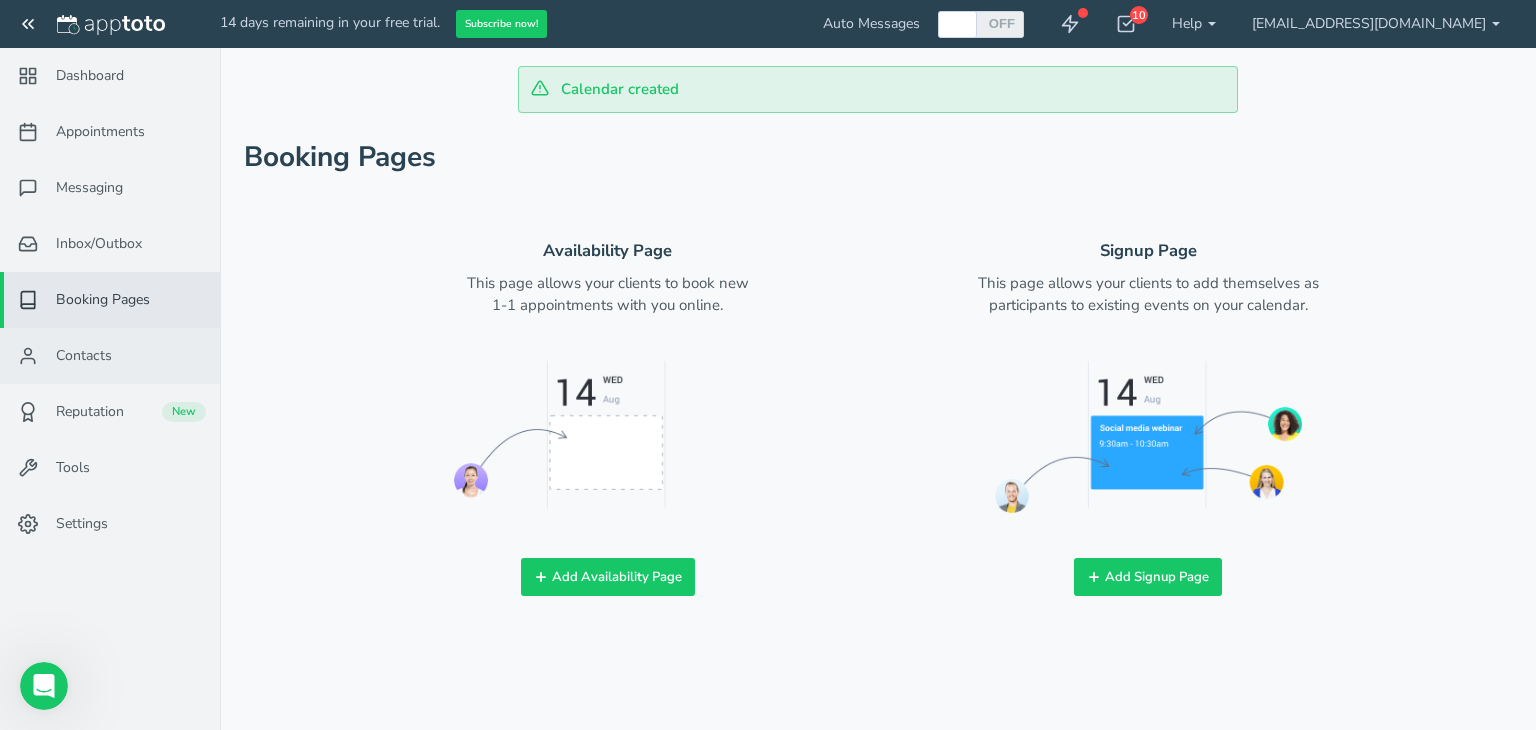 click on "Contacts" at bounding box center (110, 356) 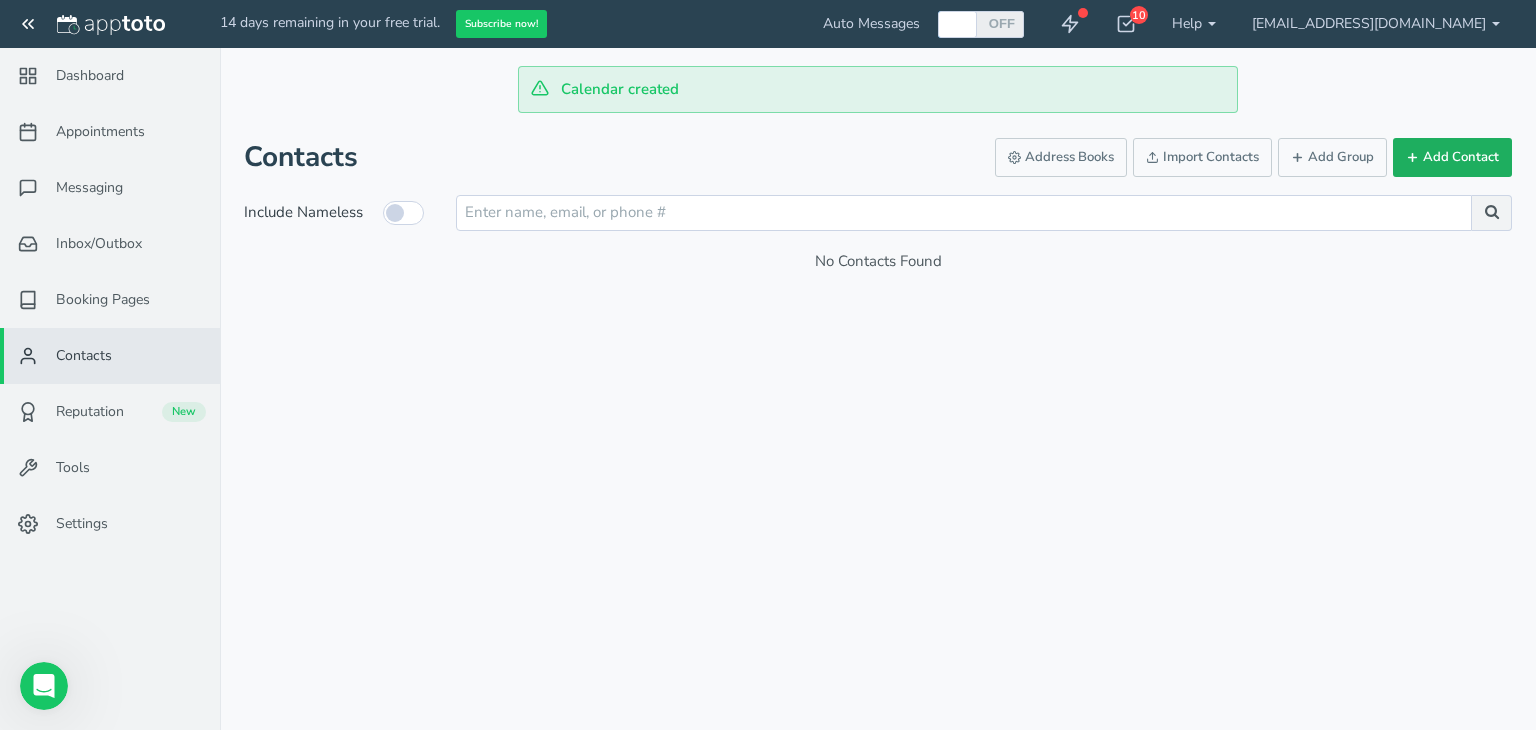 click on "Add Contact" at bounding box center [1452, 157] 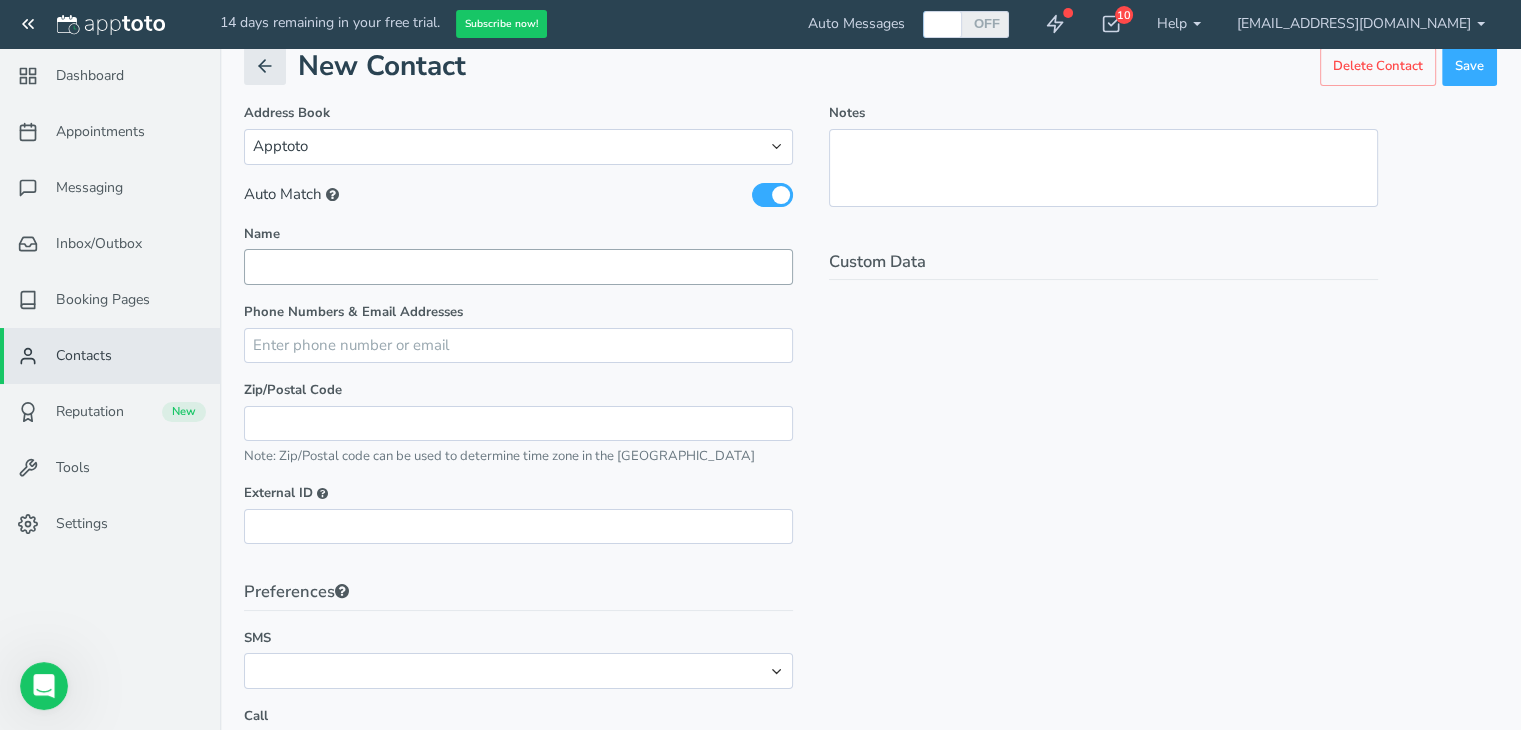 scroll, scrollTop: 100, scrollLeft: 0, axis: vertical 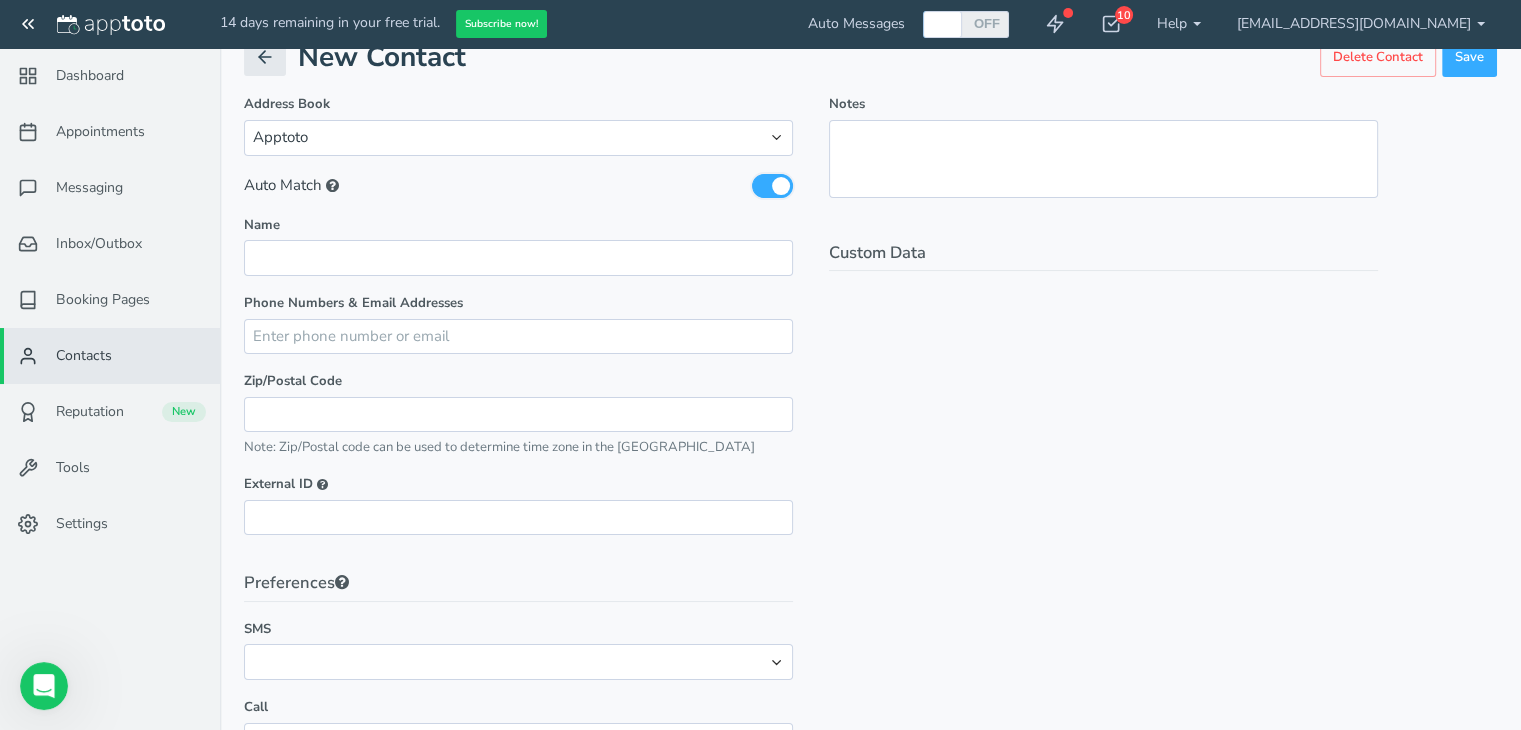 click at bounding box center (772, 186) 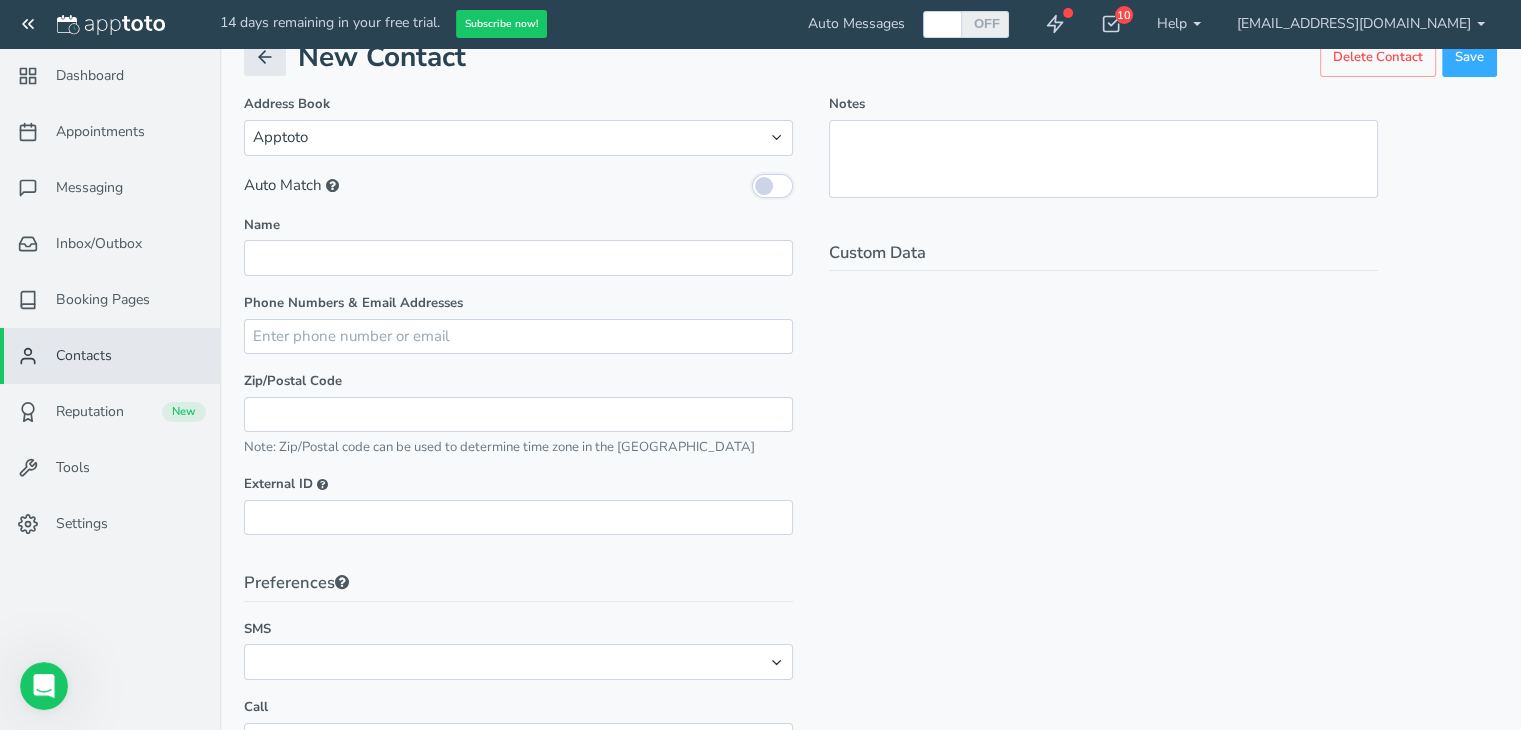 click at bounding box center [772, 186] 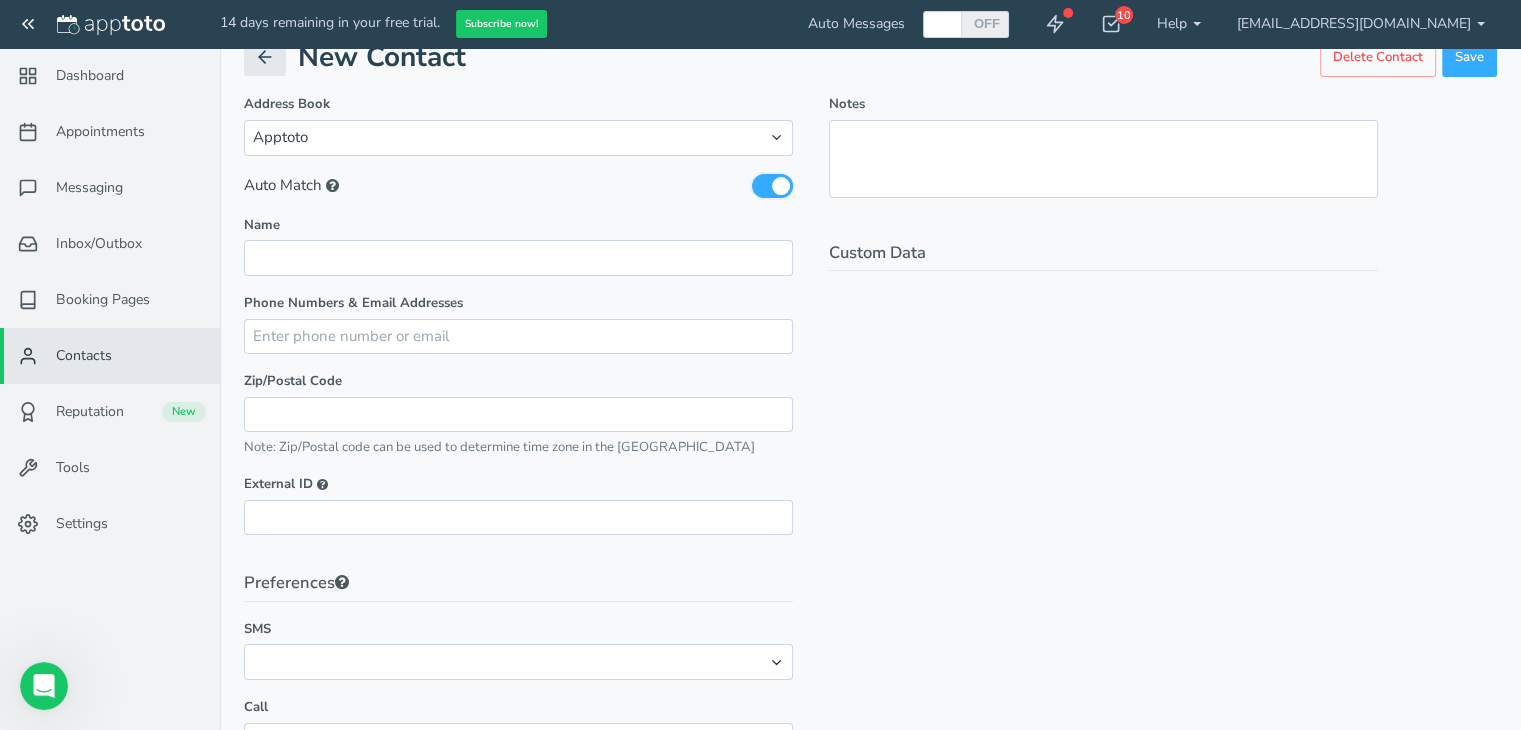 scroll, scrollTop: 244, scrollLeft: 0, axis: vertical 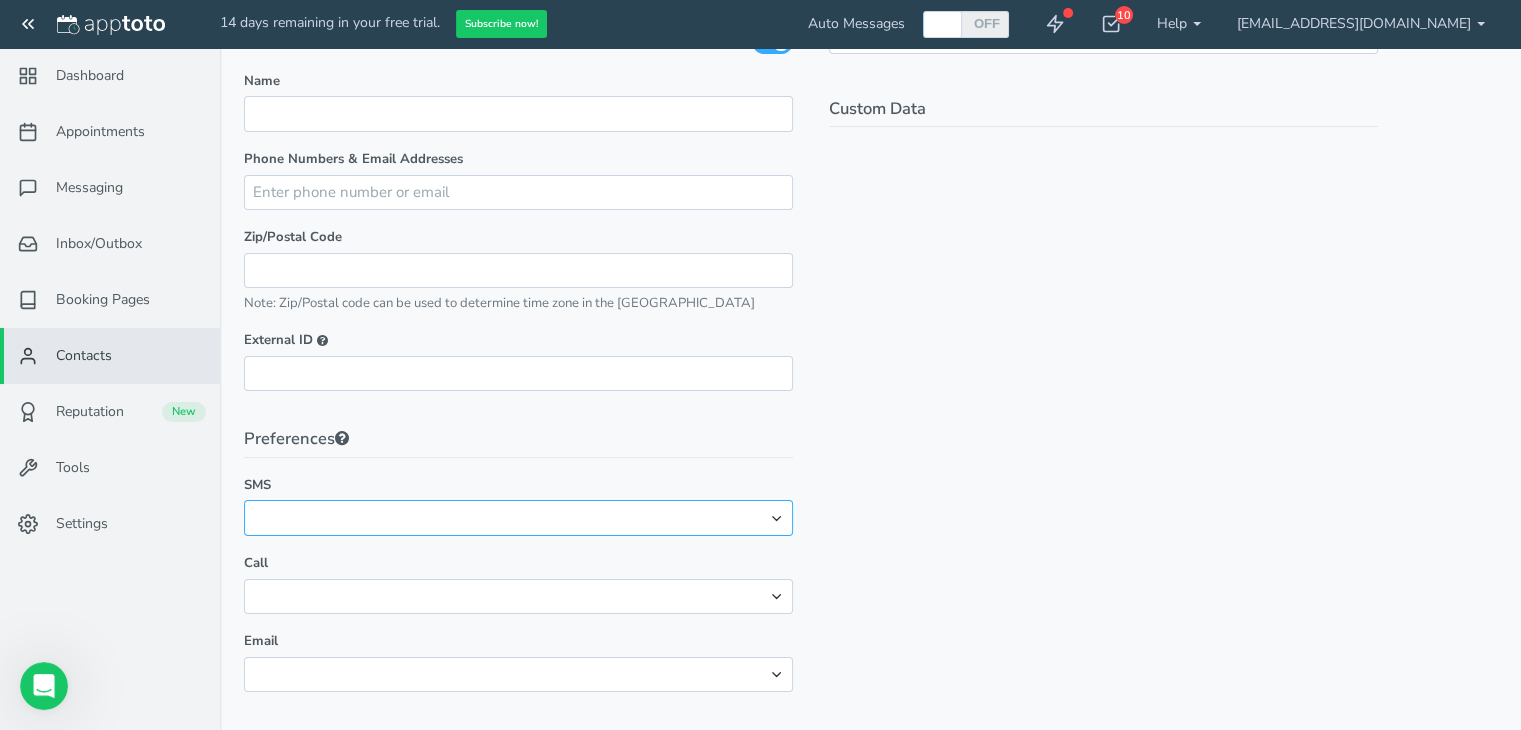 click on "No preference Opt-out" at bounding box center [518, 517] 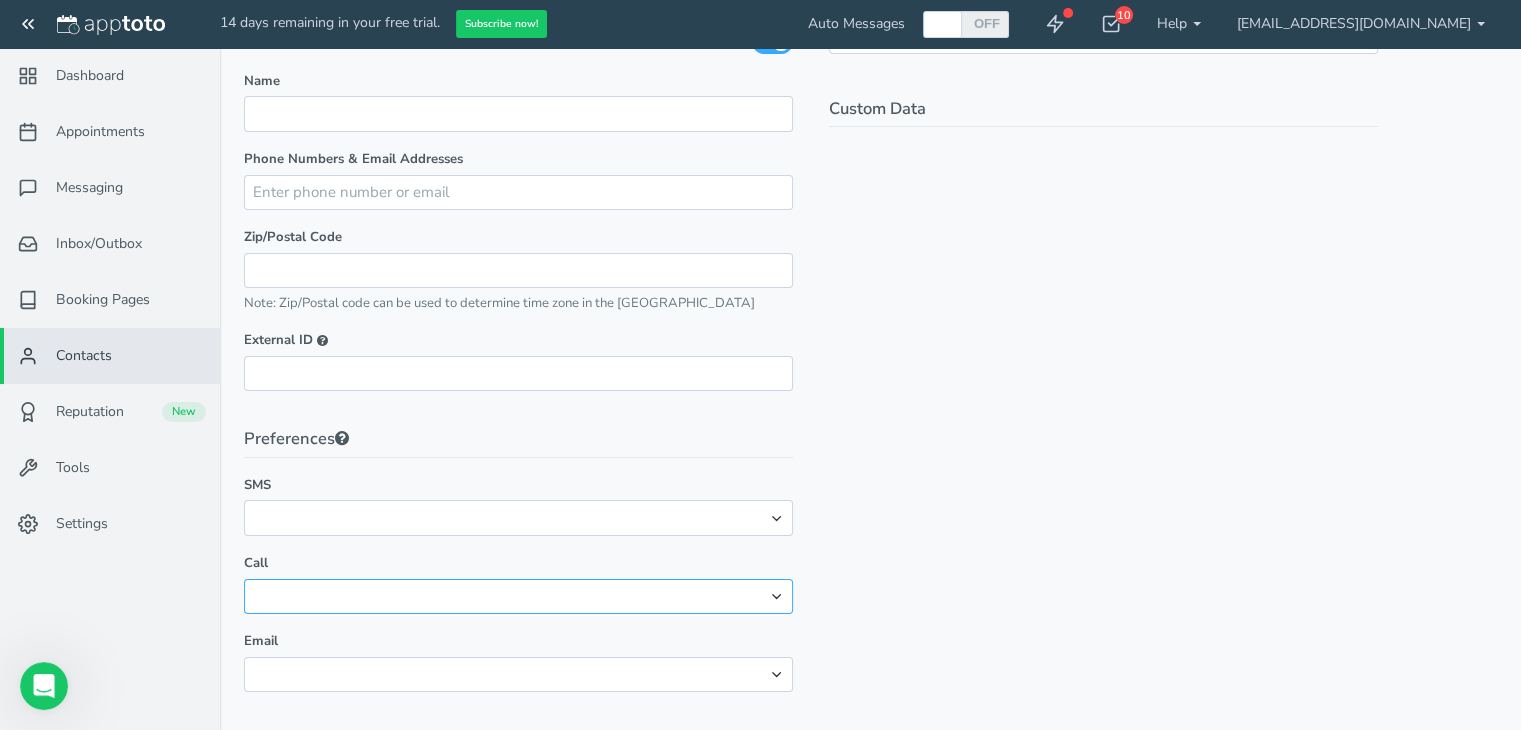click on "No preference Opt-out" at bounding box center [518, 596] 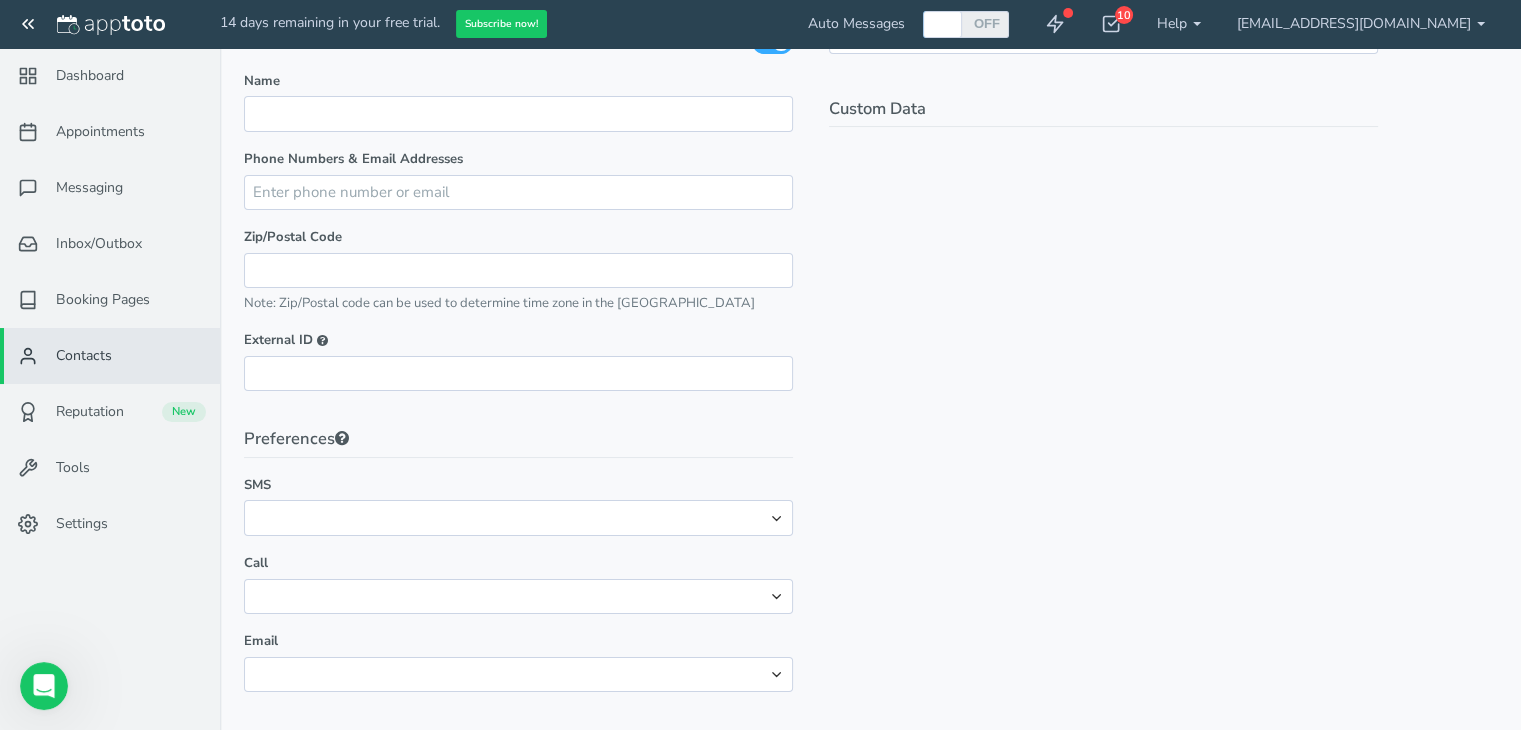 click on "Notes
Custom Data" at bounding box center [1103, 330] 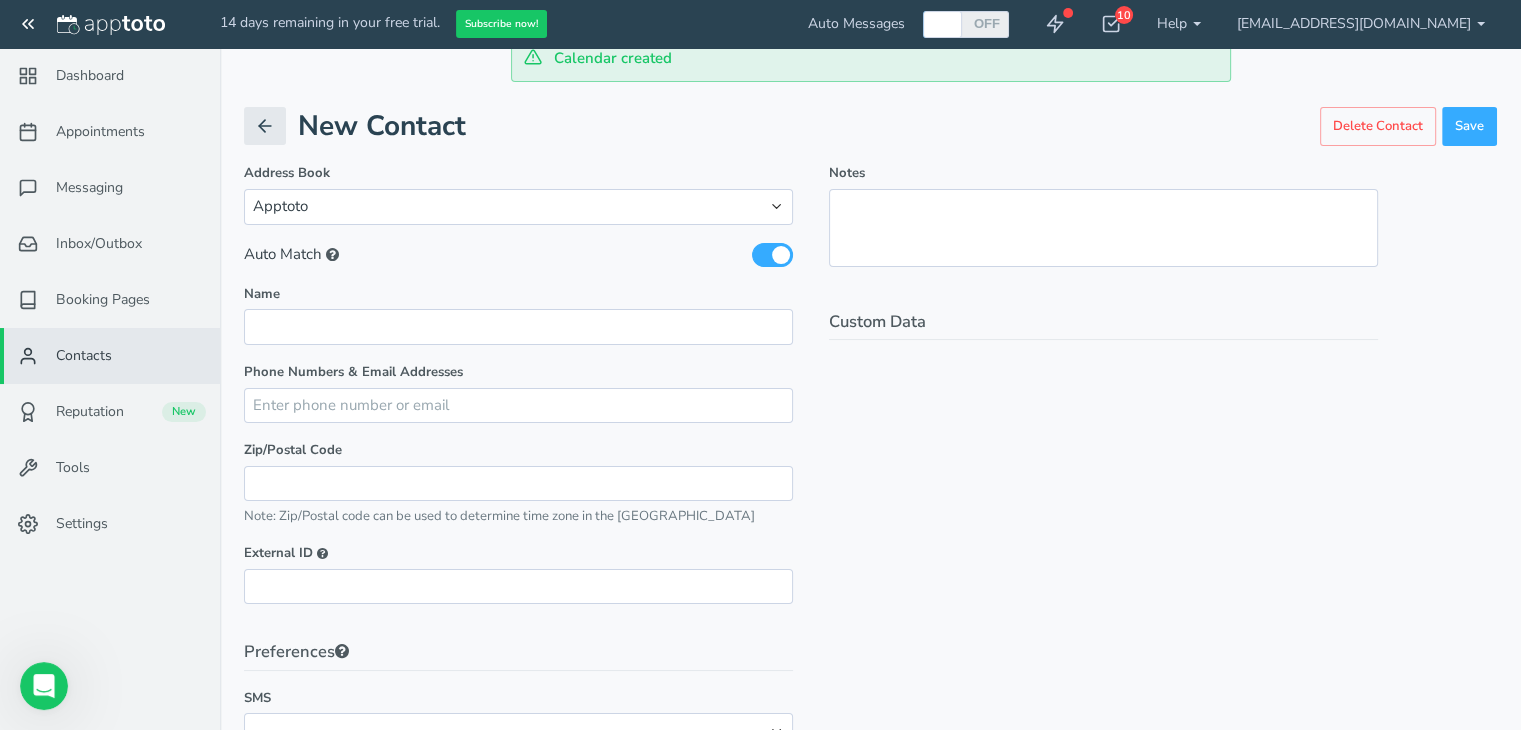 scroll, scrollTop: 0, scrollLeft: 0, axis: both 